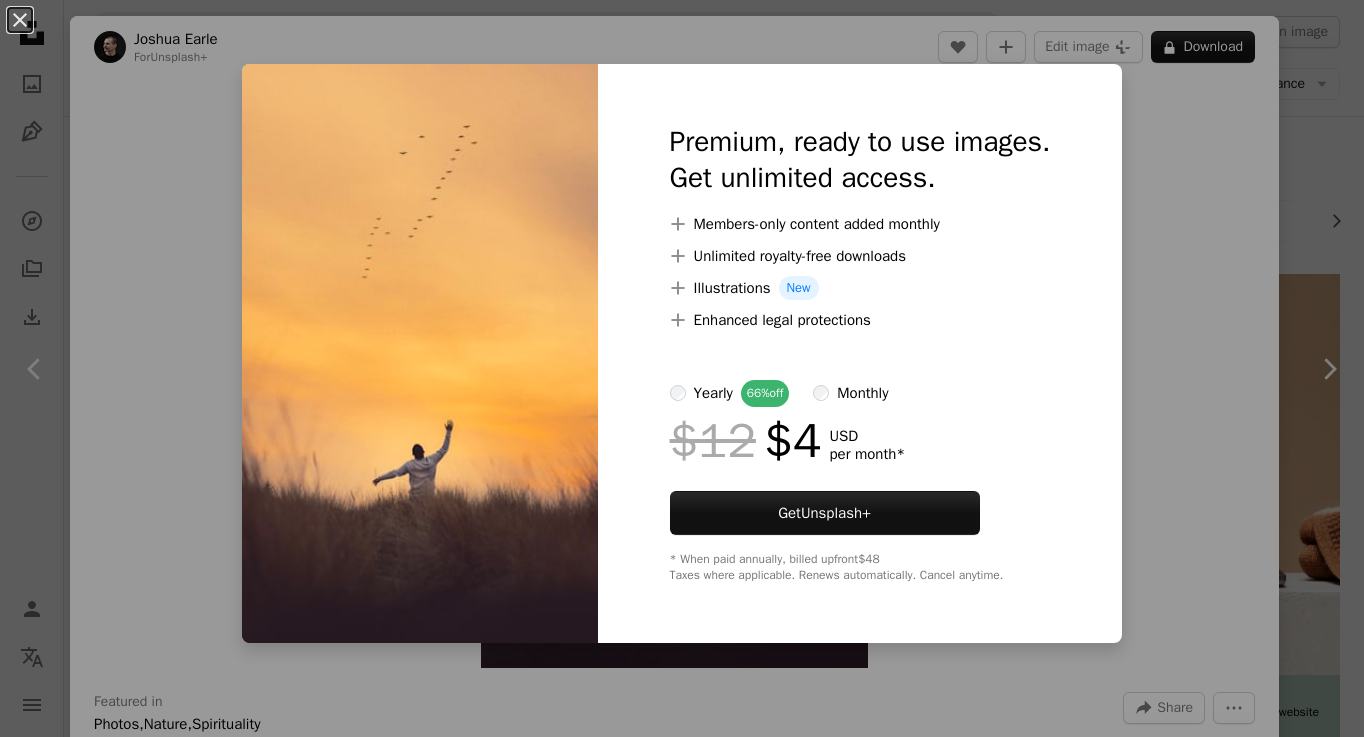 scroll, scrollTop: 8125, scrollLeft: 0, axis: vertical 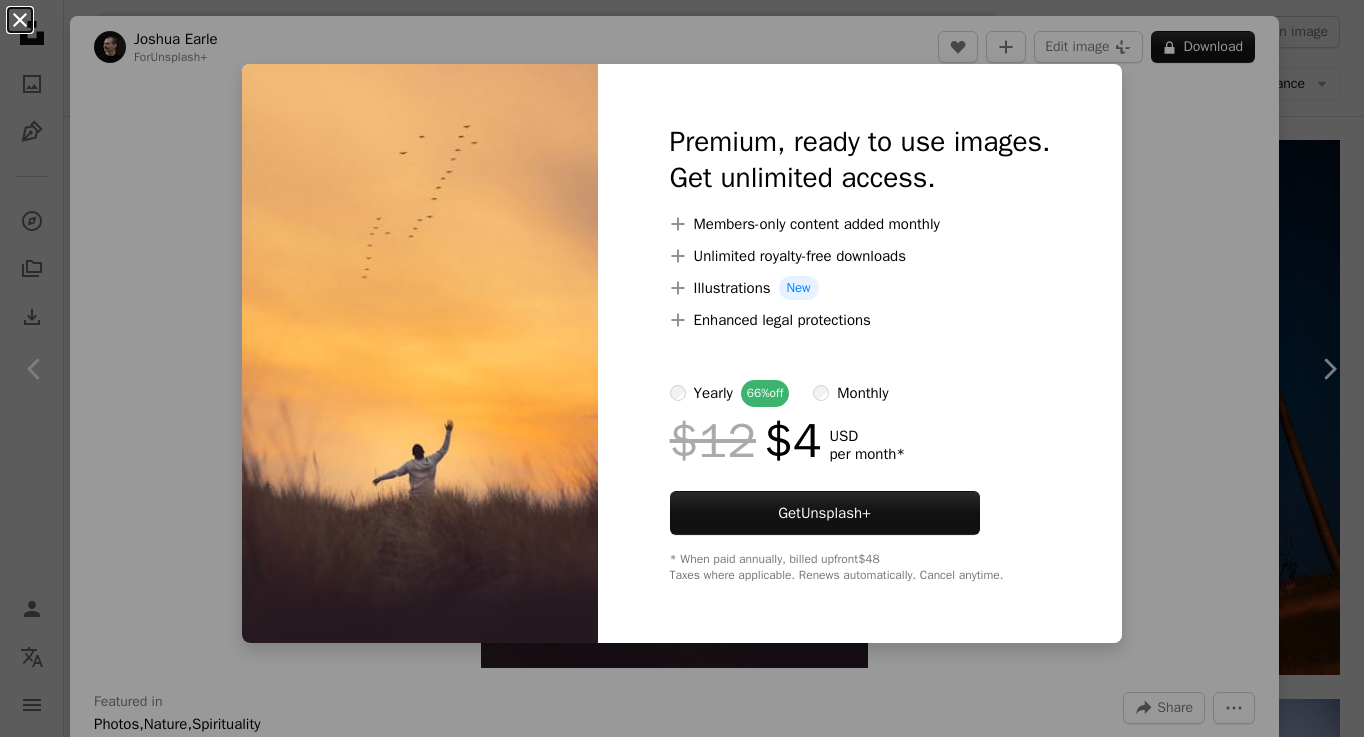 click on "An X shape" at bounding box center [20, 20] 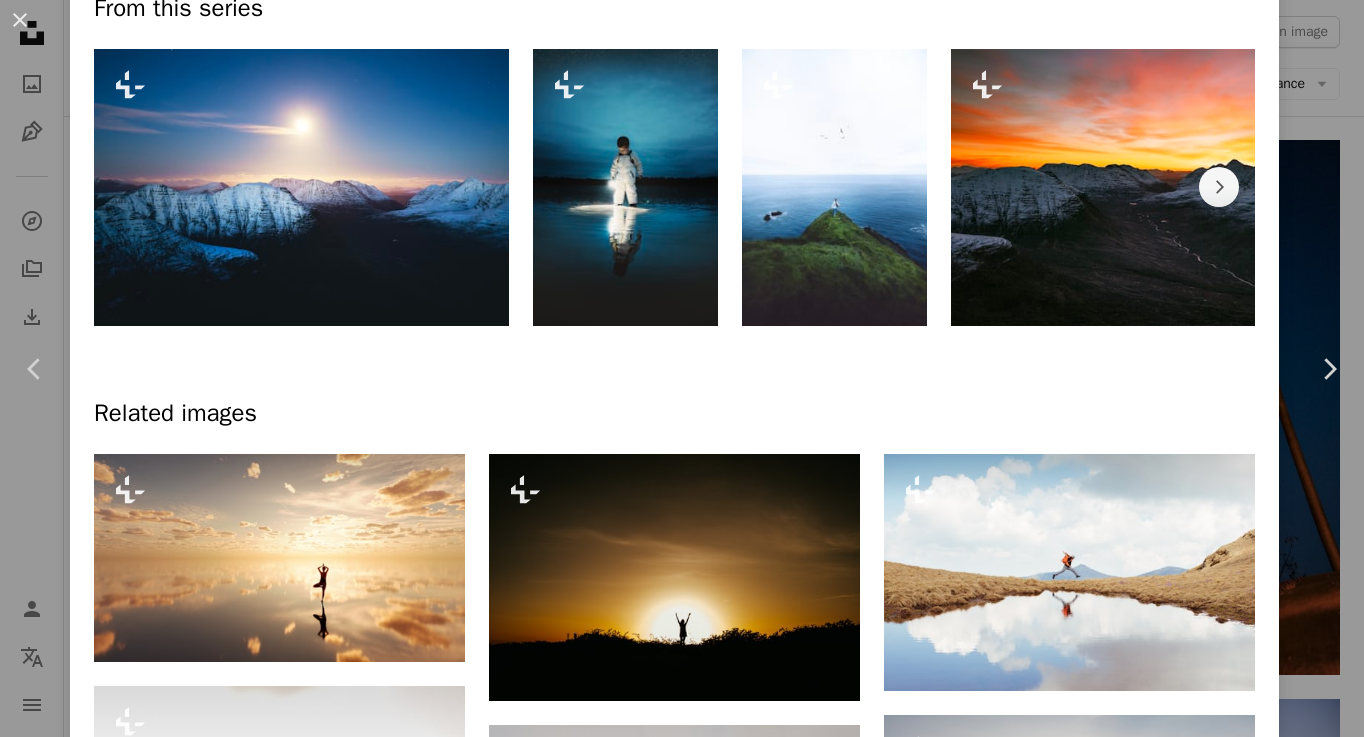 scroll, scrollTop: 1016, scrollLeft: 0, axis: vertical 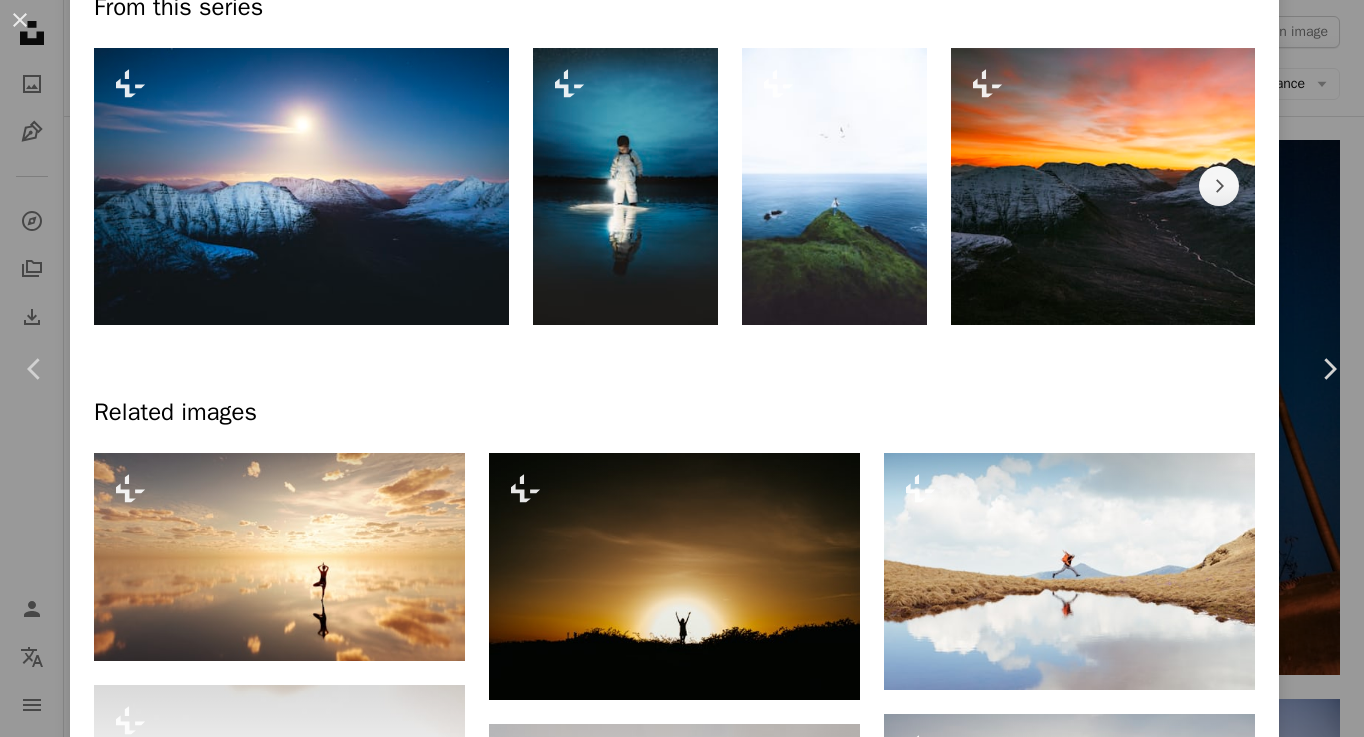click at bounding box center (301, 186) 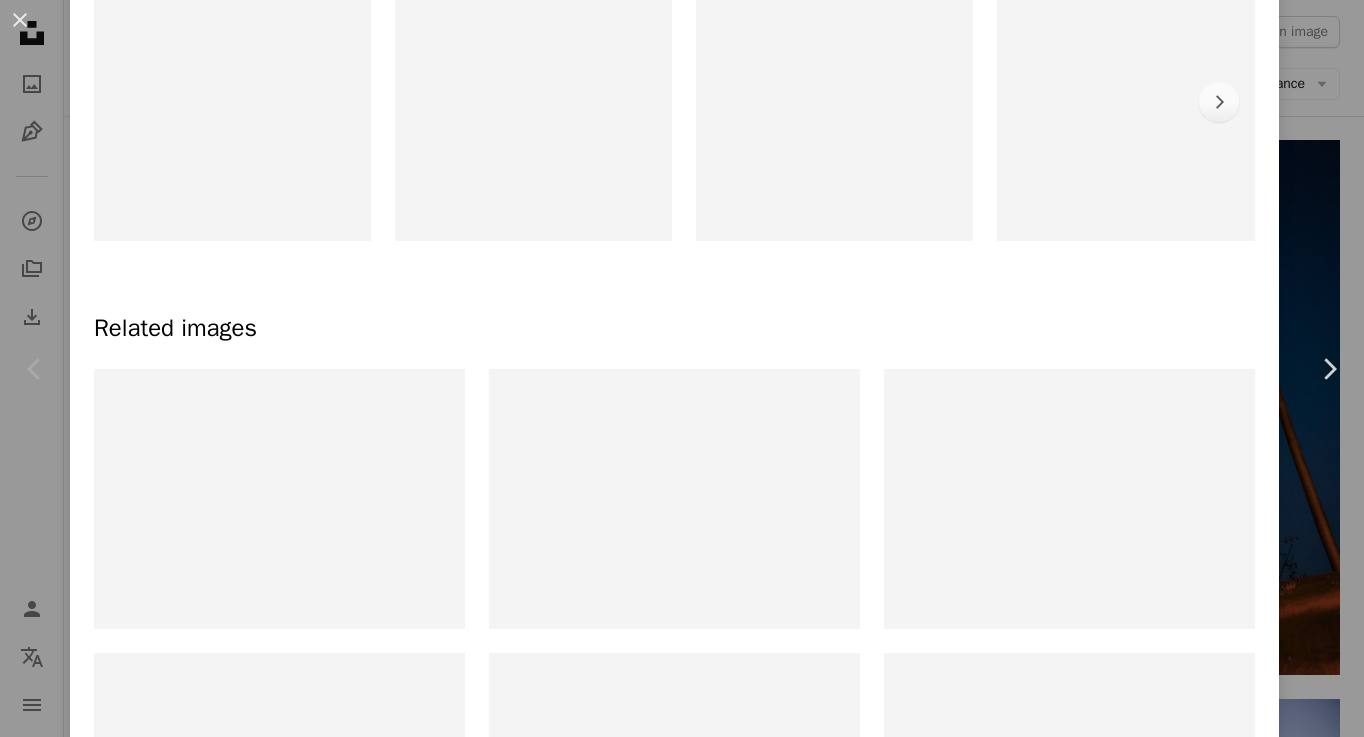 scroll, scrollTop: 0, scrollLeft: 0, axis: both 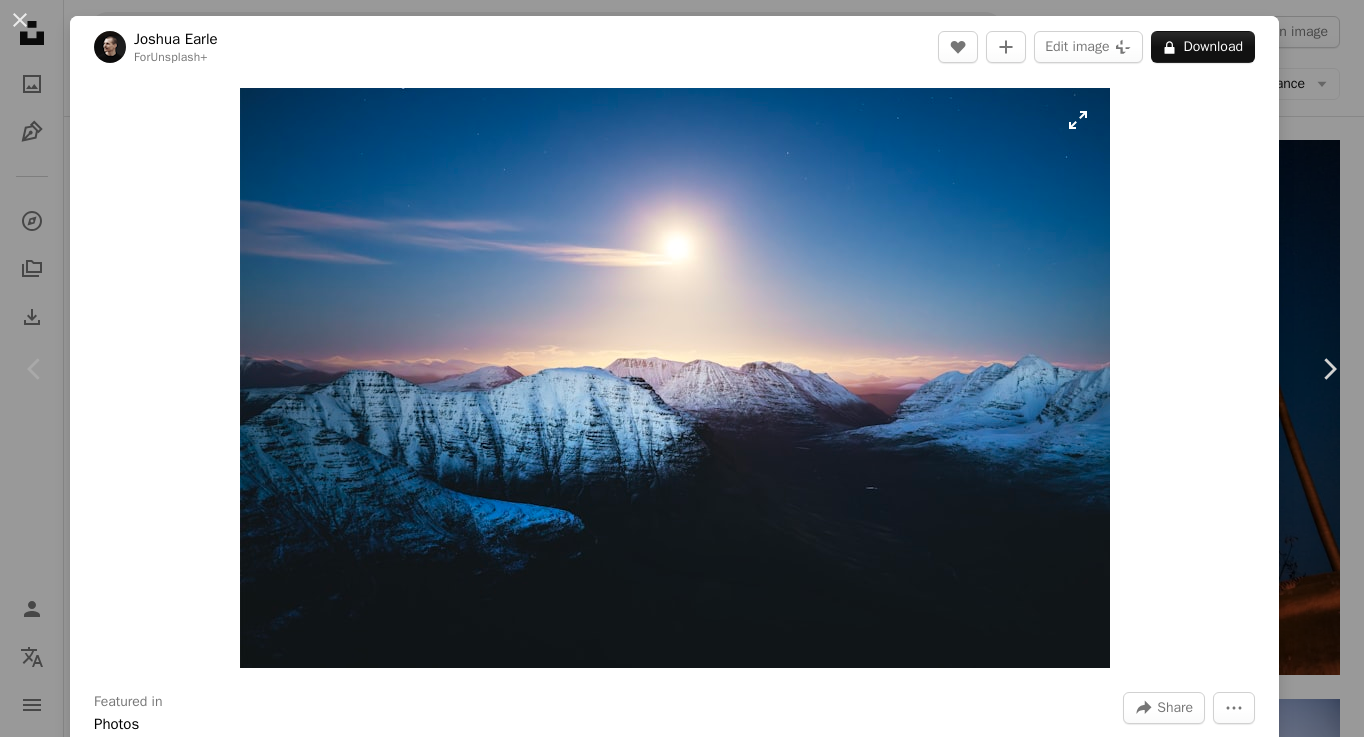 click at bounding box center [675, 378] 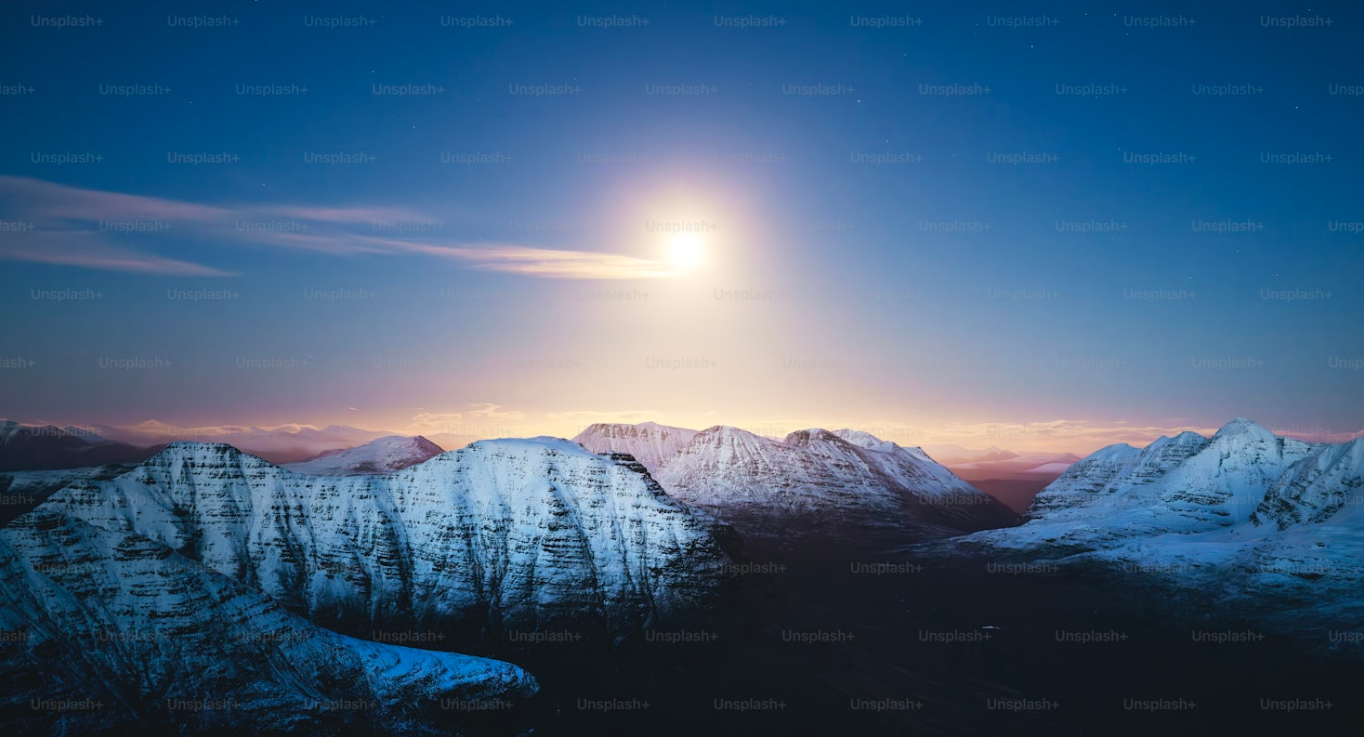 scroll, scrollTop: 77, scrollLeft: 0, axis: vertical 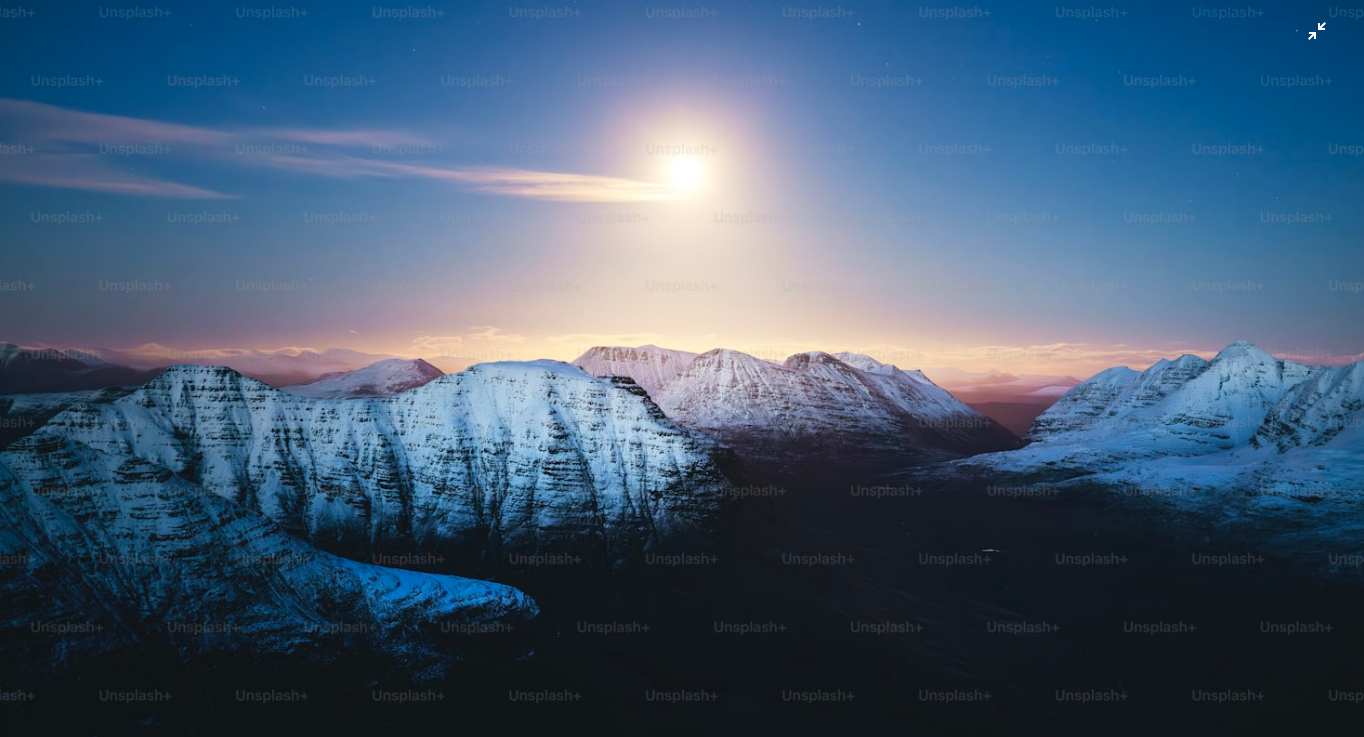click at bounding box center (682, 377) 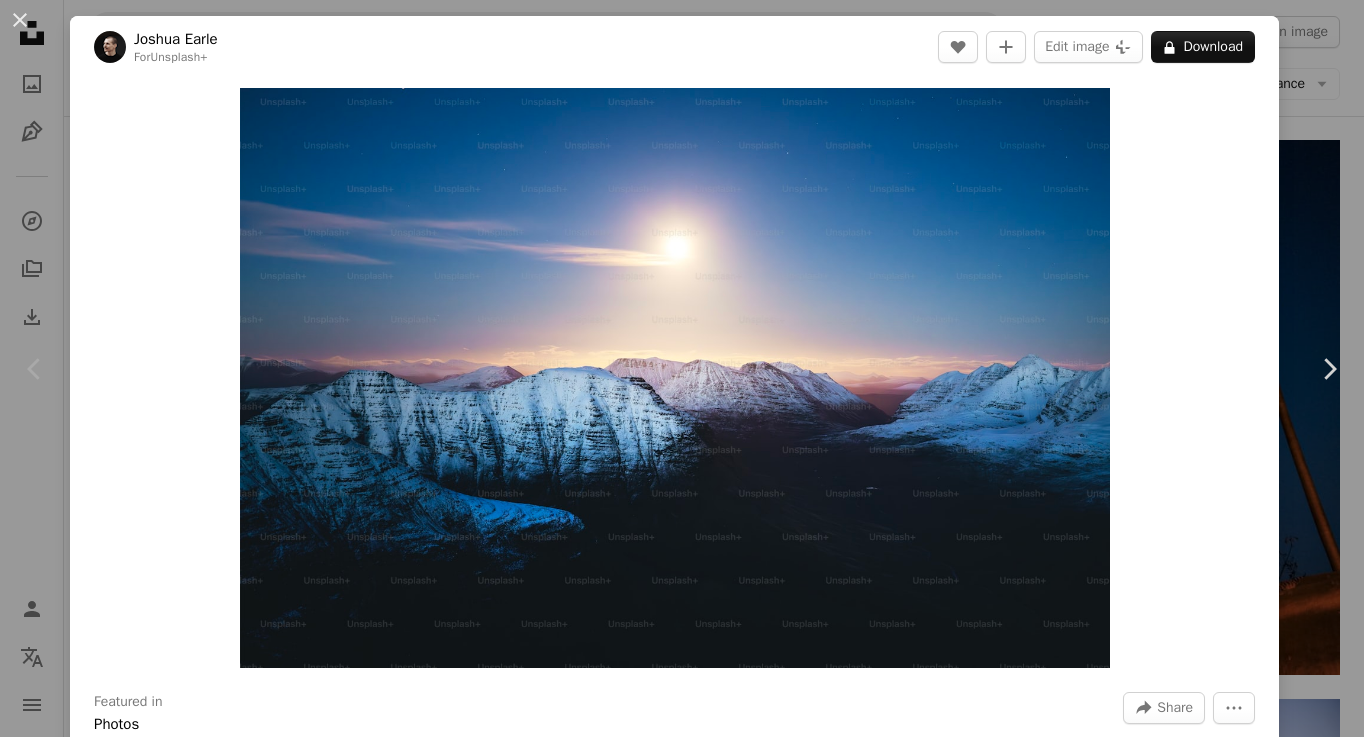 click at bounding box center [675, 378] 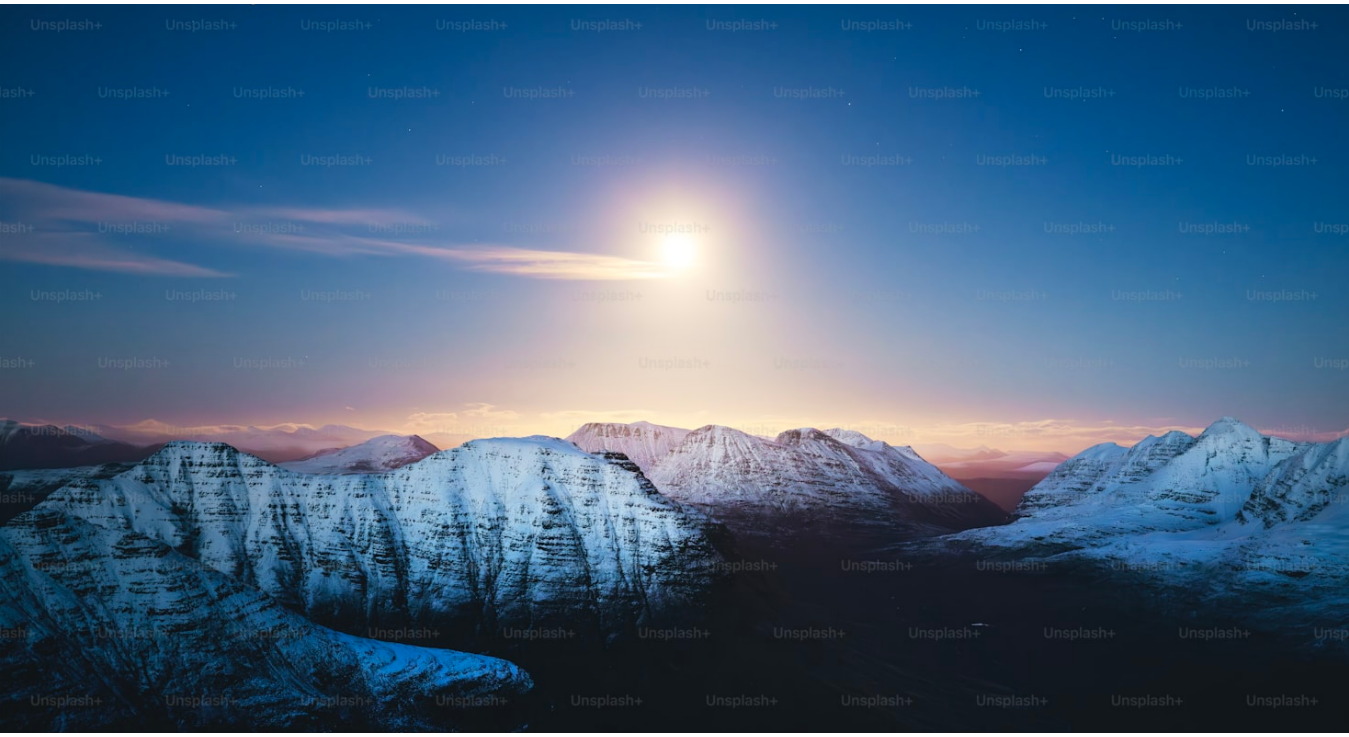 scroll, scrollTop: 77, scrollLeft: 0, axis: vertical 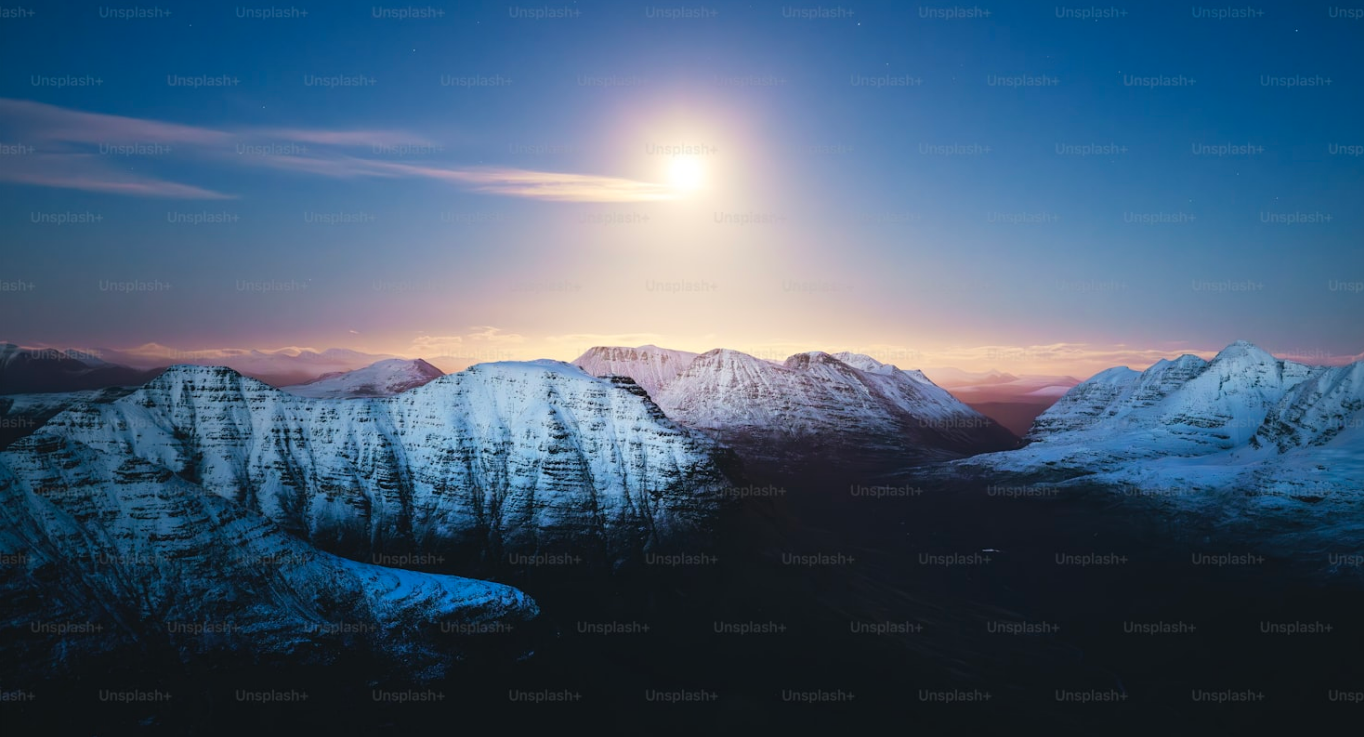 click at bounding box center [682, 377] 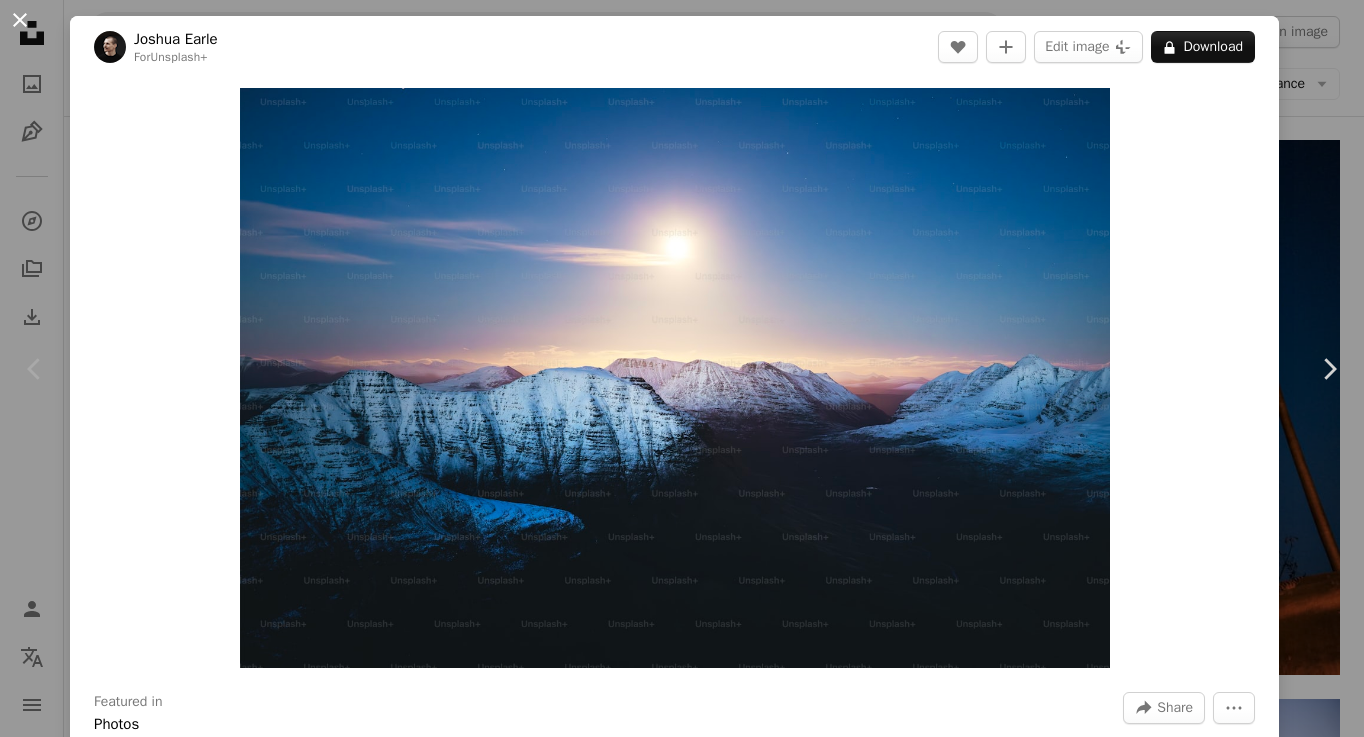 click on "An X shape" at bounding box center (20, 20) 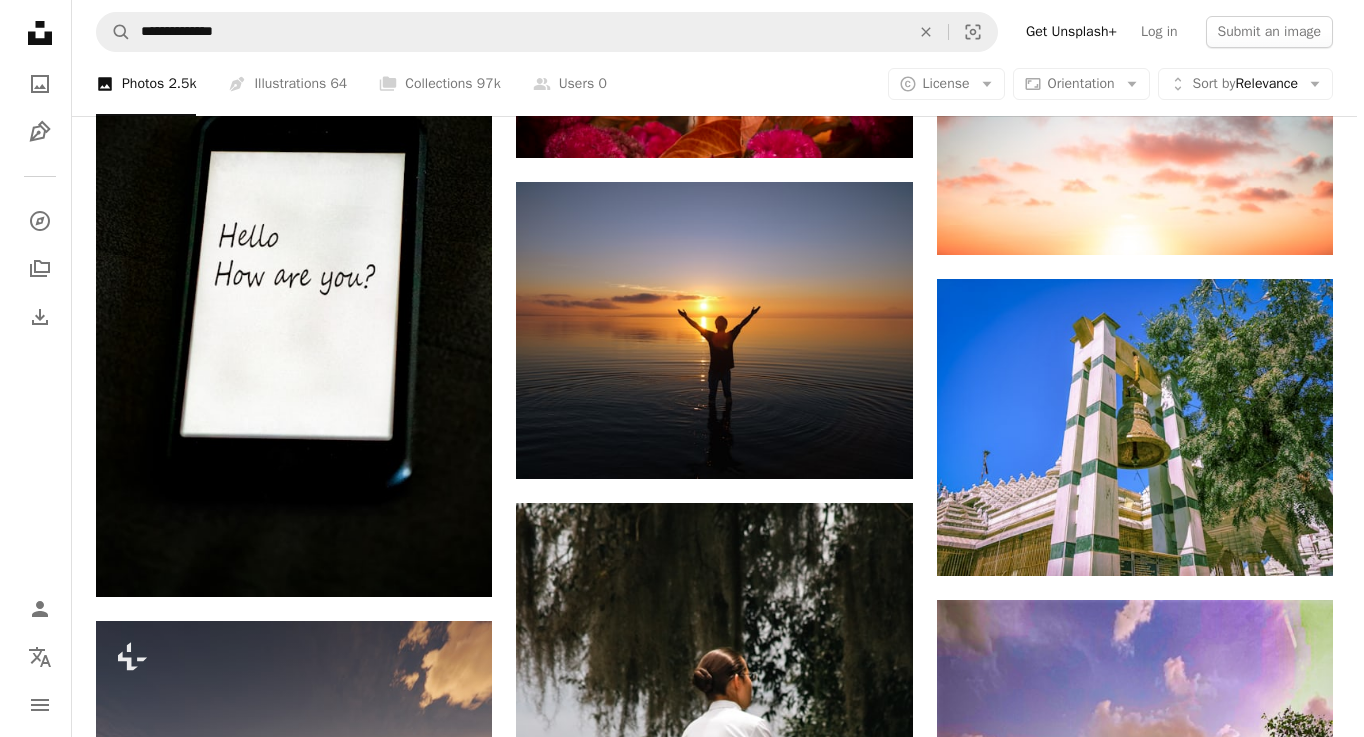scroll, scrollTop: 11919, scrollLeft: 0, axis: vertical 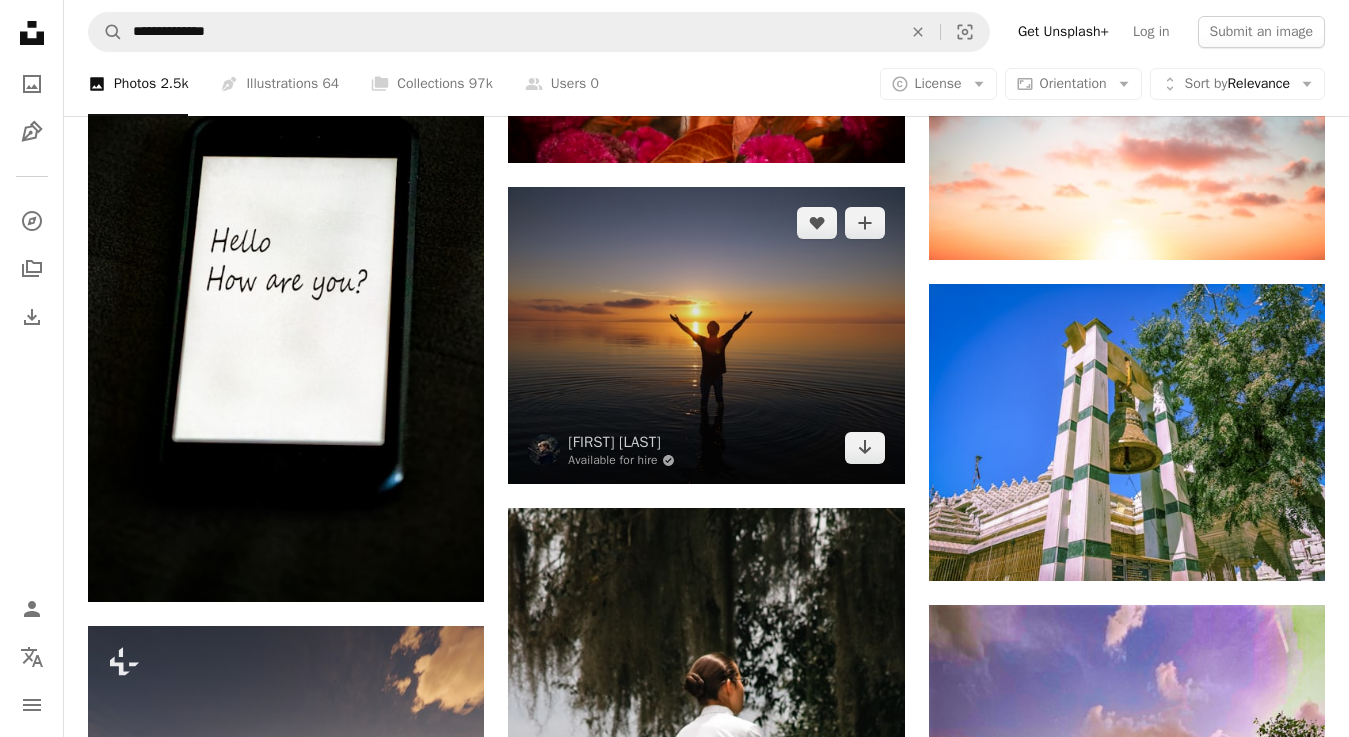 click at bounding box center [706, 335] 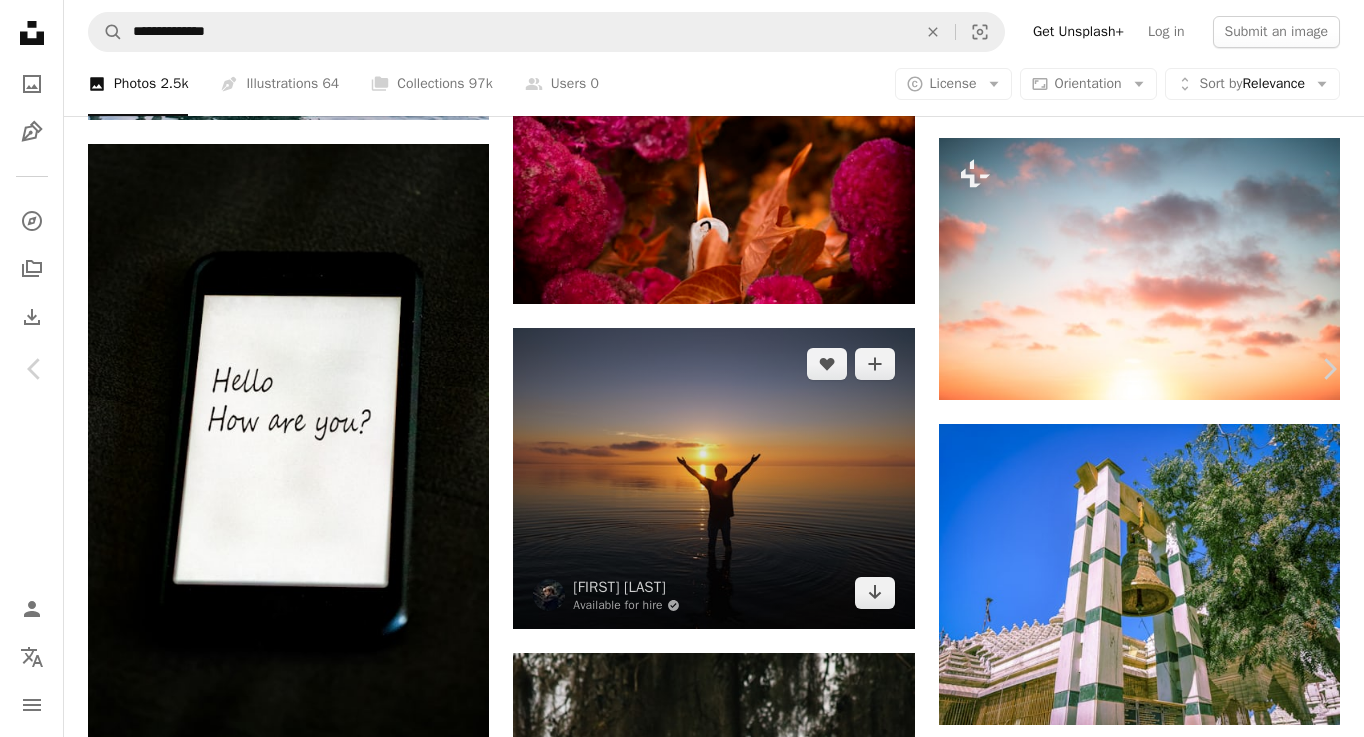 click at bounding box center [675, 5007] 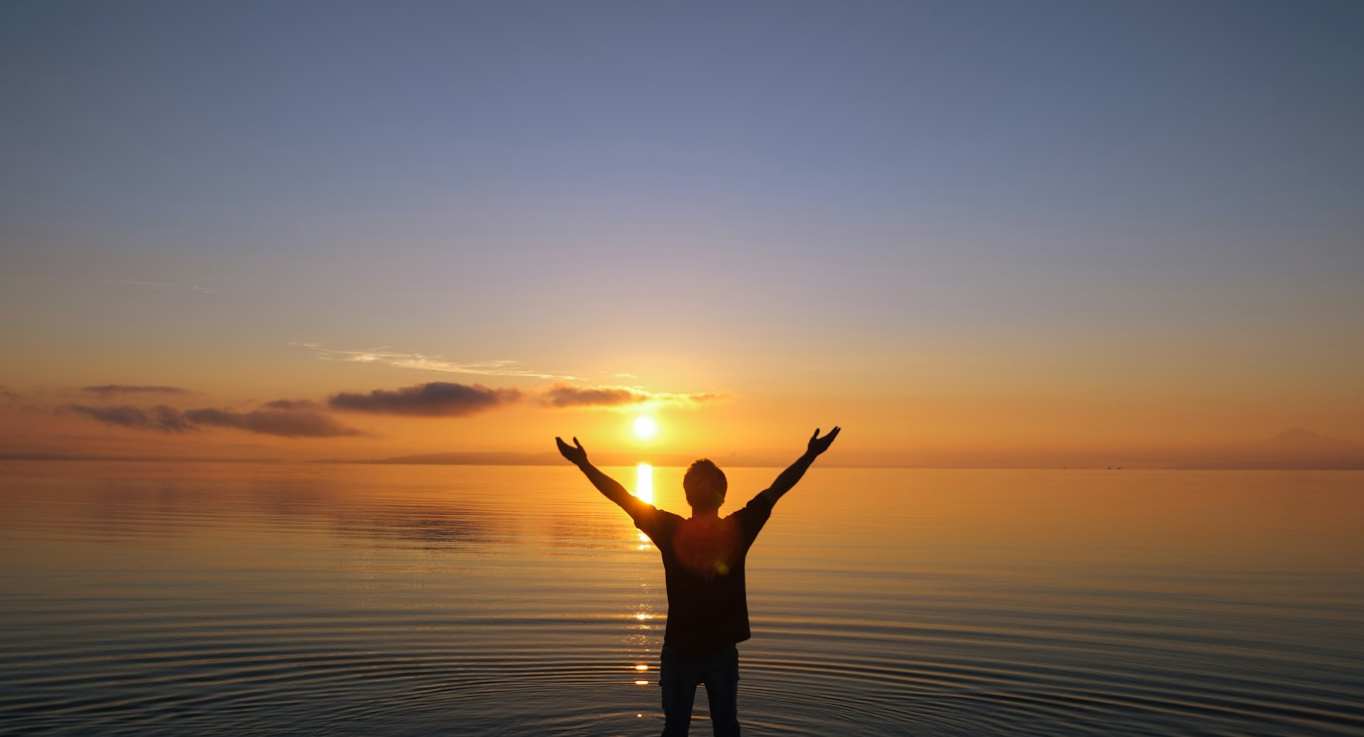 scroll, scrollTop: 132, scrollLeft: 0, axis: vertical 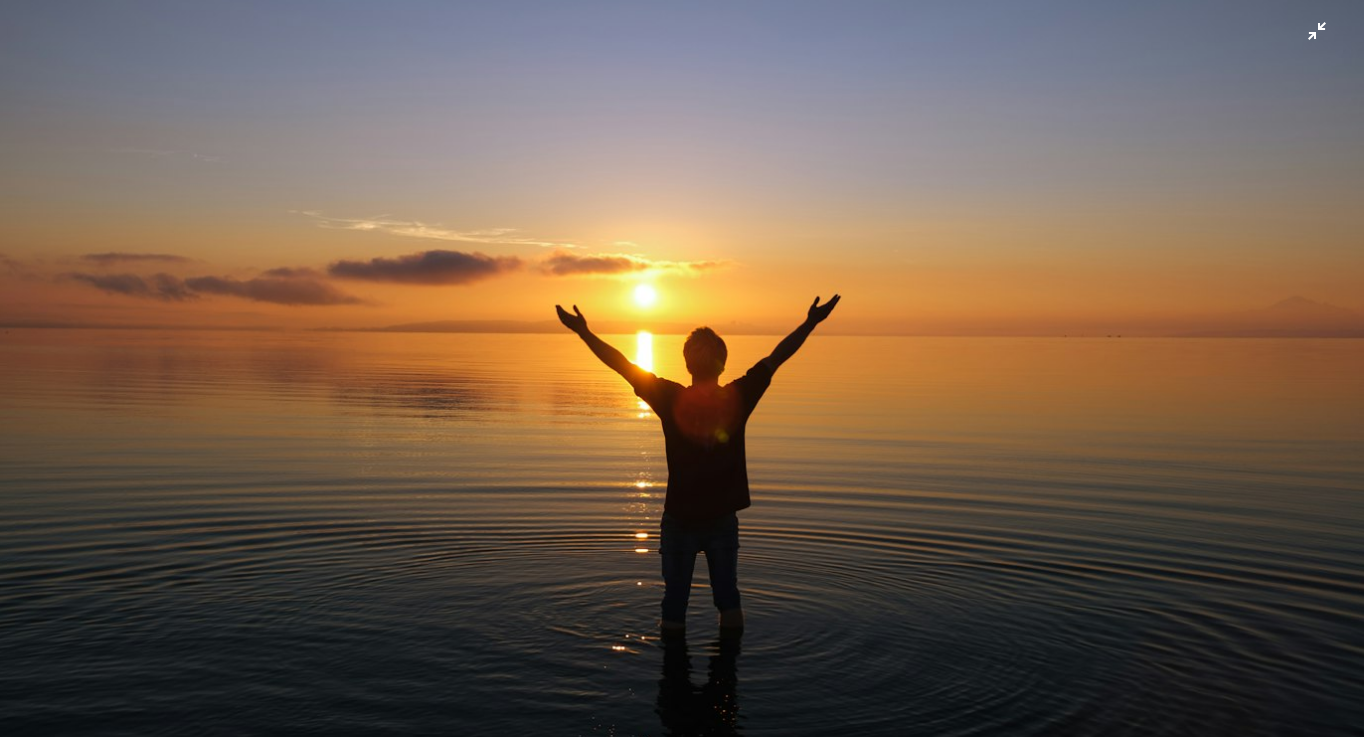click at bounding box center [682, 379] 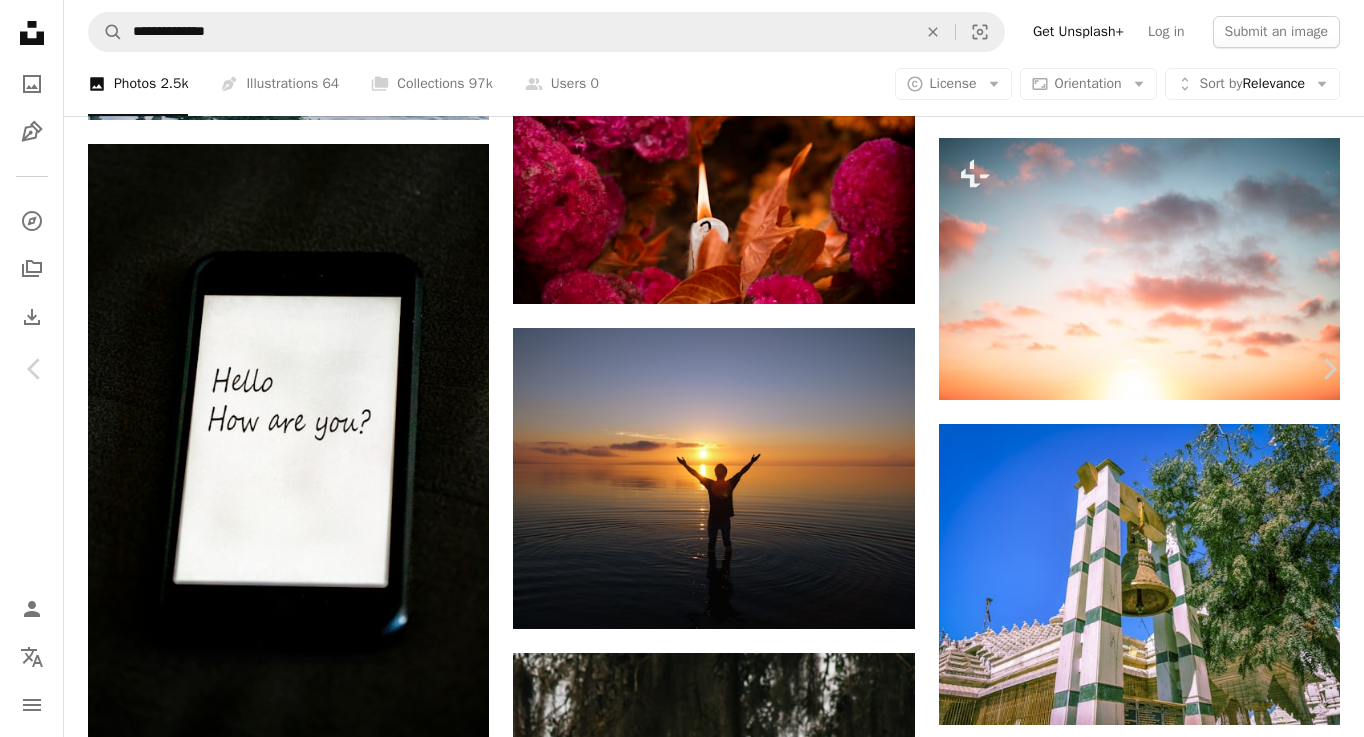 click at bounding box center (675, 5007) 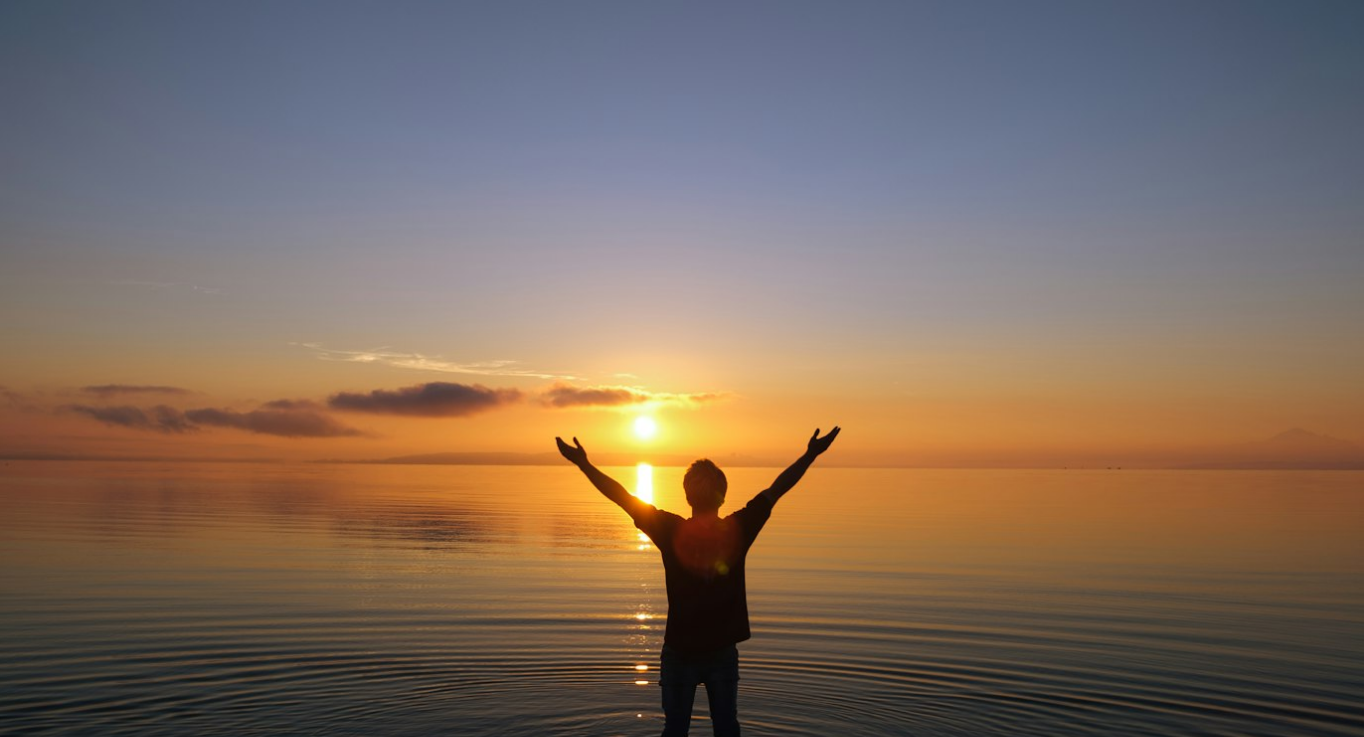 scroll, scrollTop: 132, scrollLeft: 0, axis: vertical 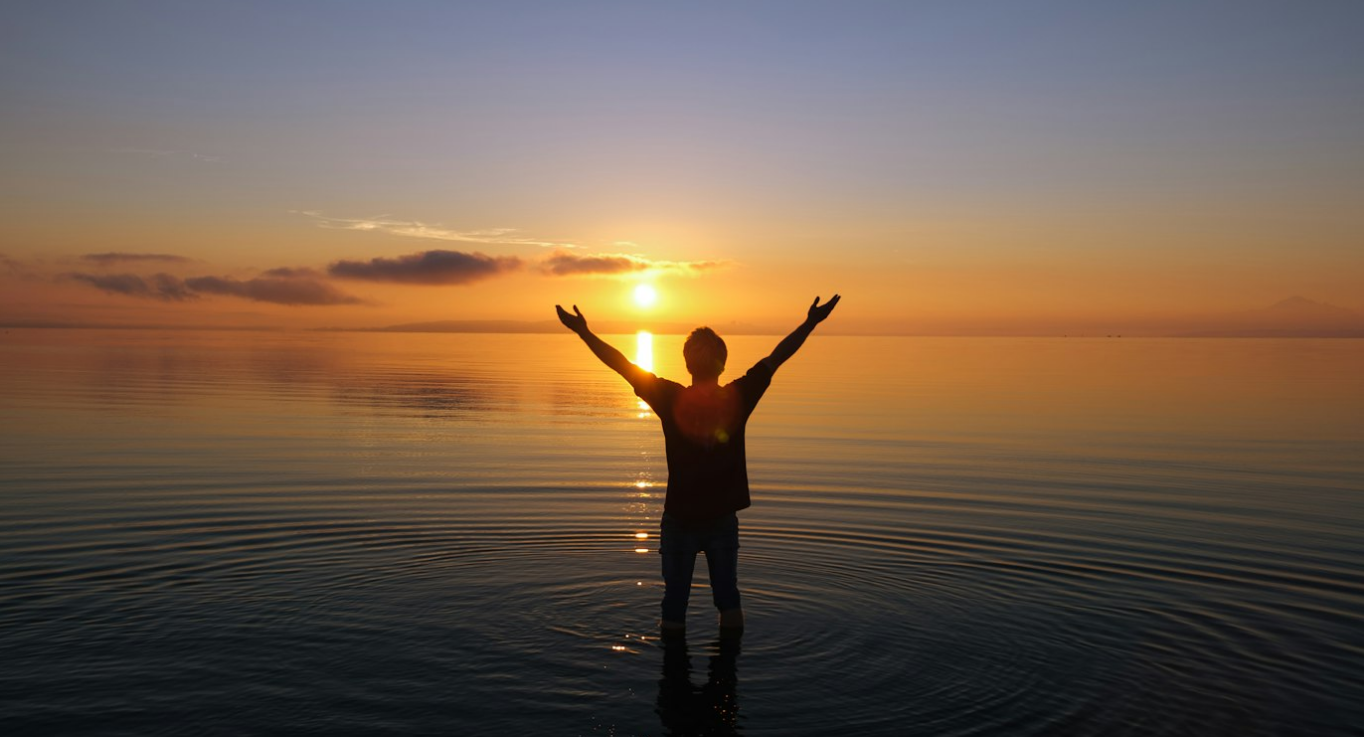 click at bounding box center [682, 379] 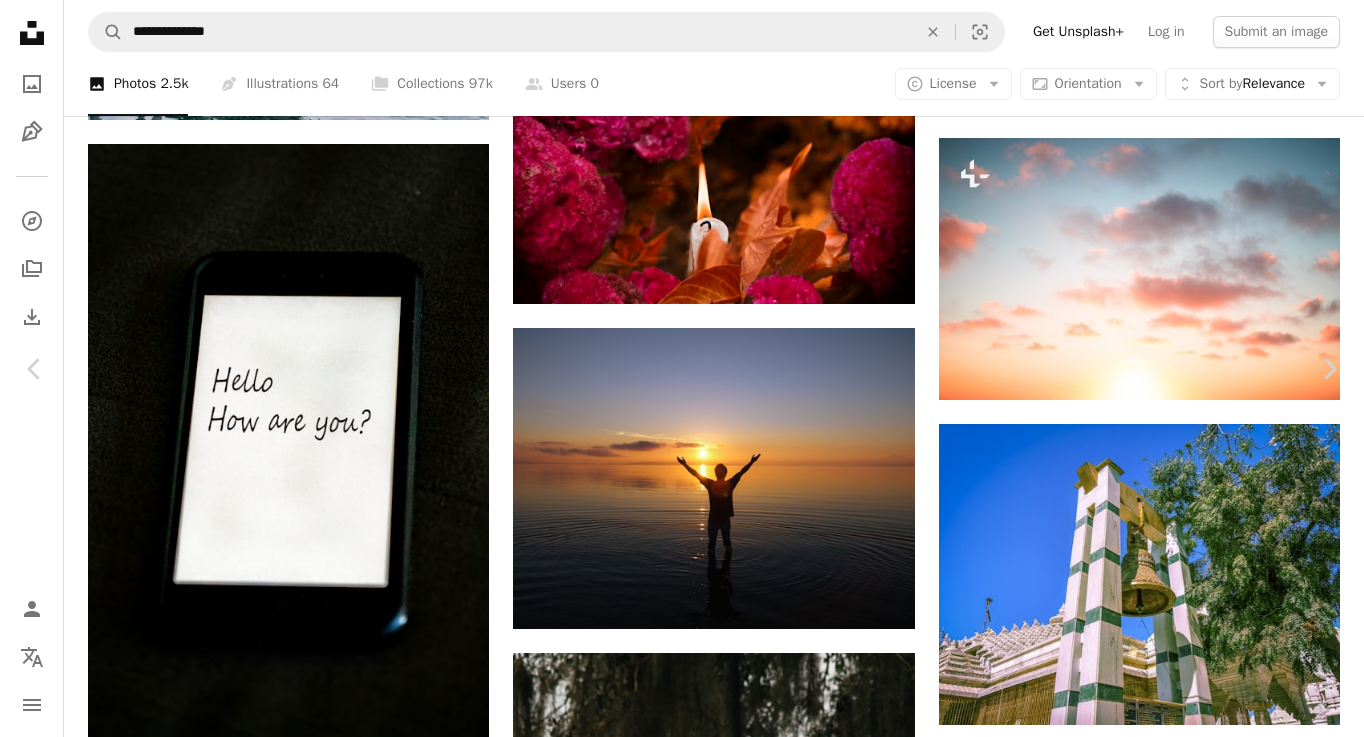 click at bounding box center [675, 5007] 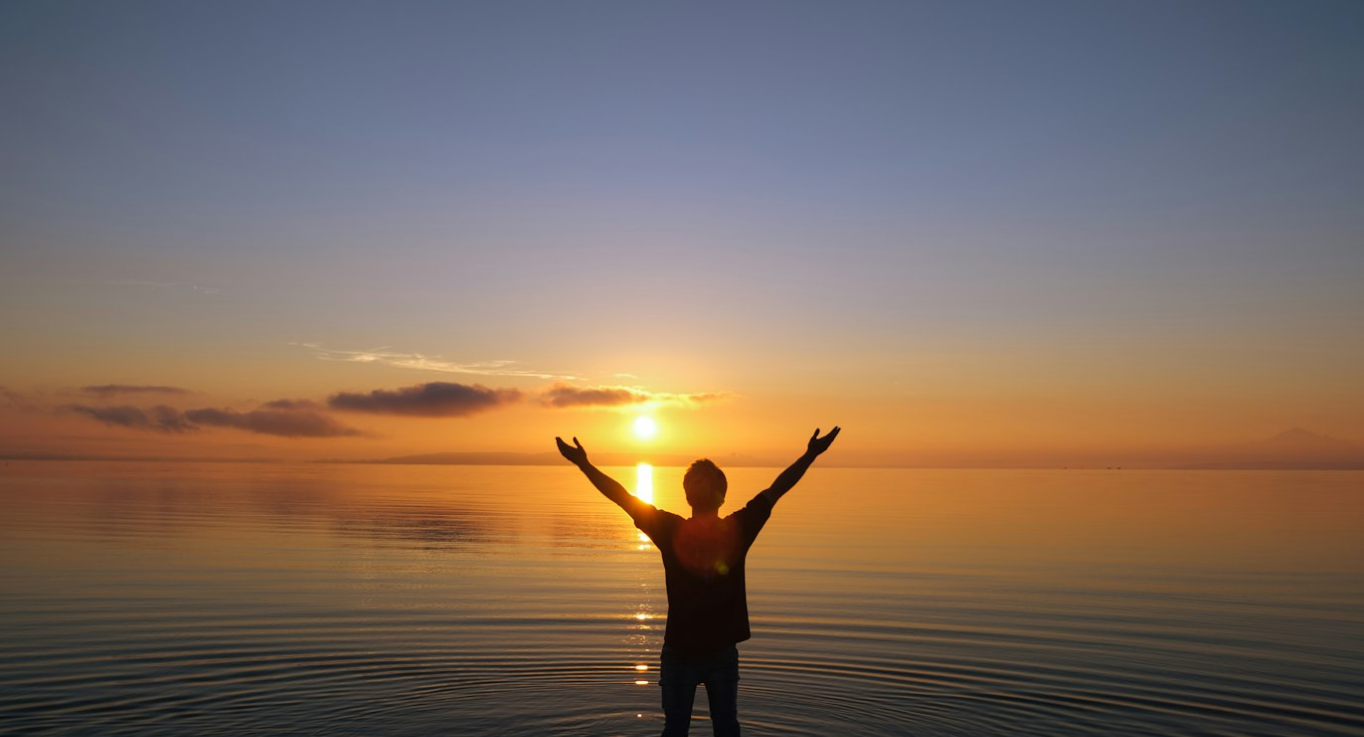 scroll, scrollTop: 132, scrollLeft: 0, axis: vertical 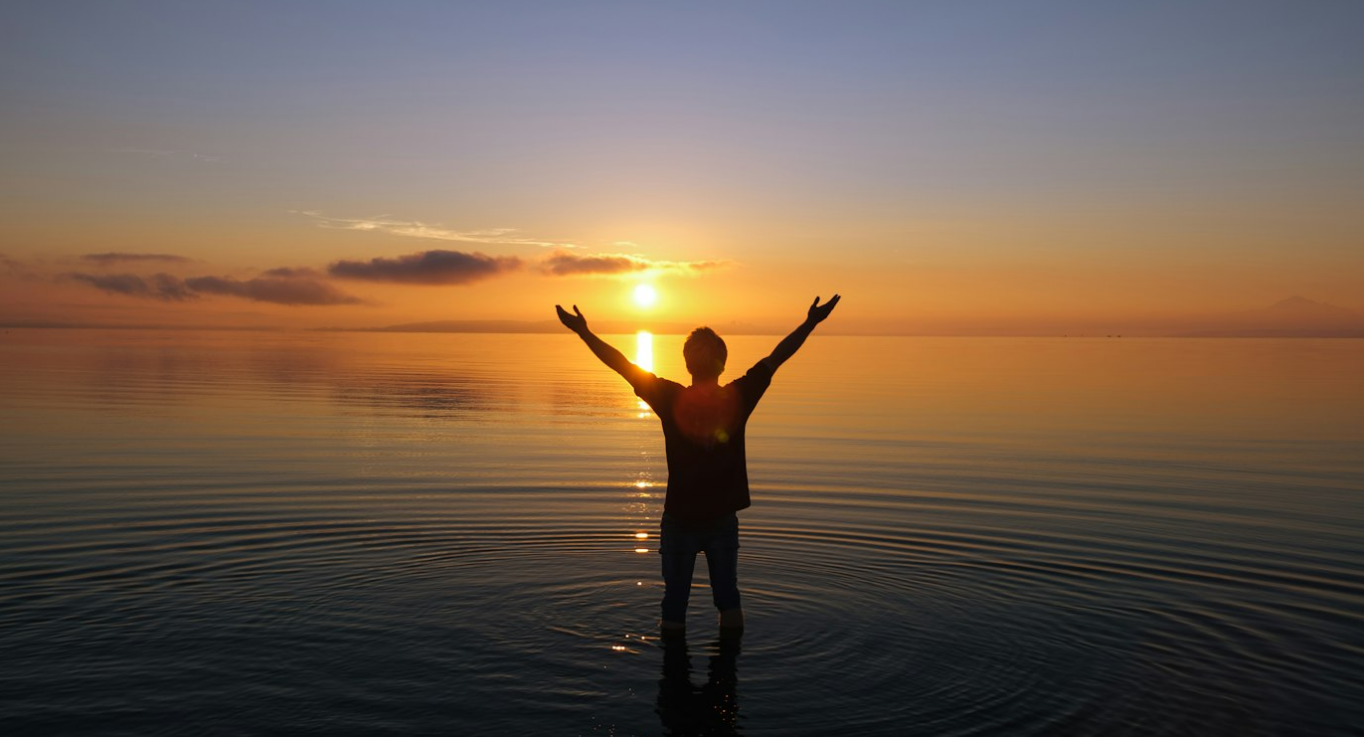 click at bounding box center [682, 379] 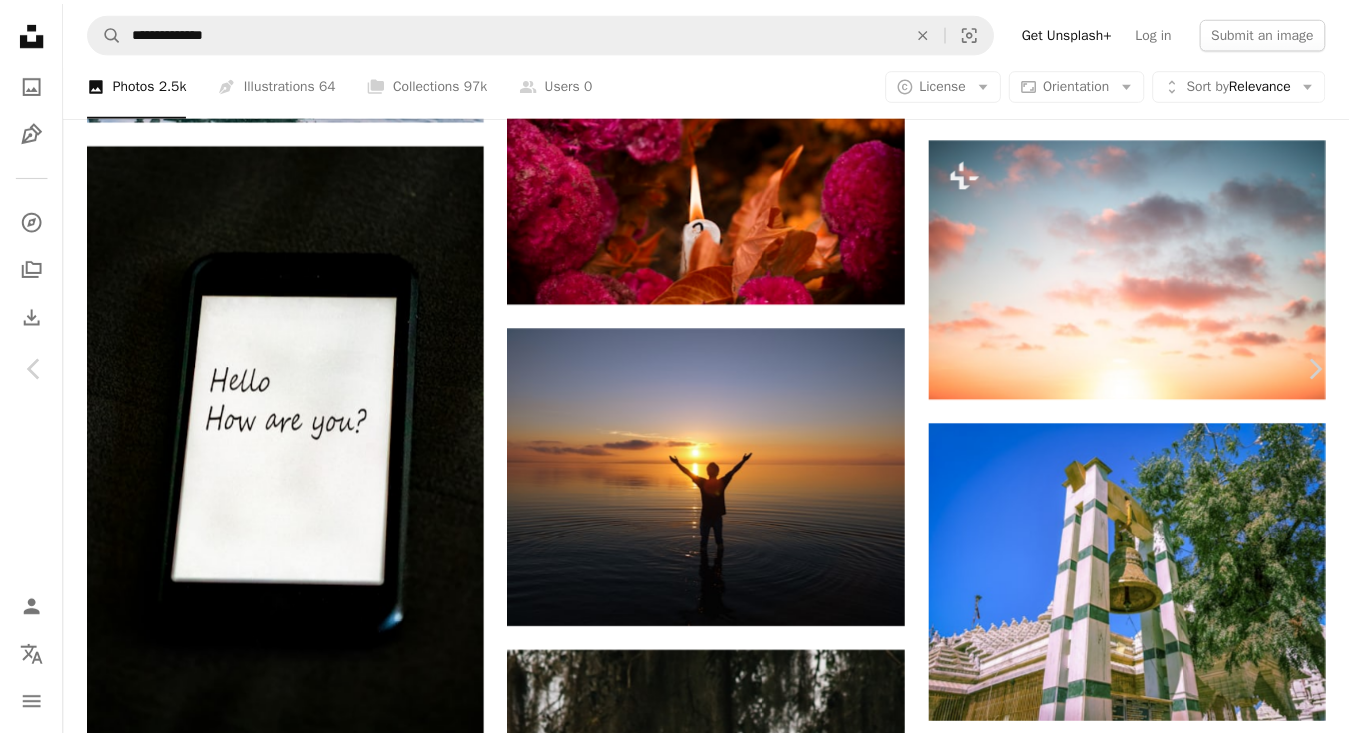 scroll, scrollTop: 1914, scrollLeft: 0, axis: vertical 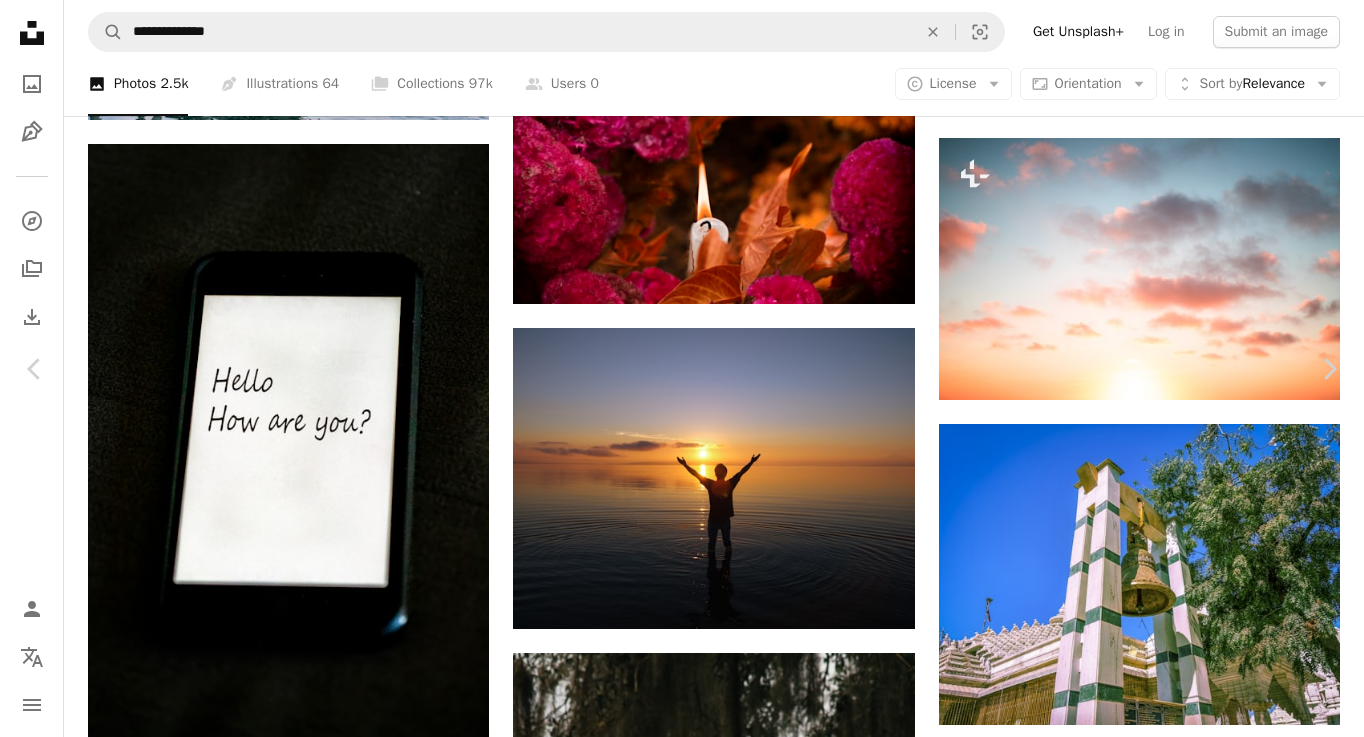 click on "An X shape" at bounding box center [20, 20] 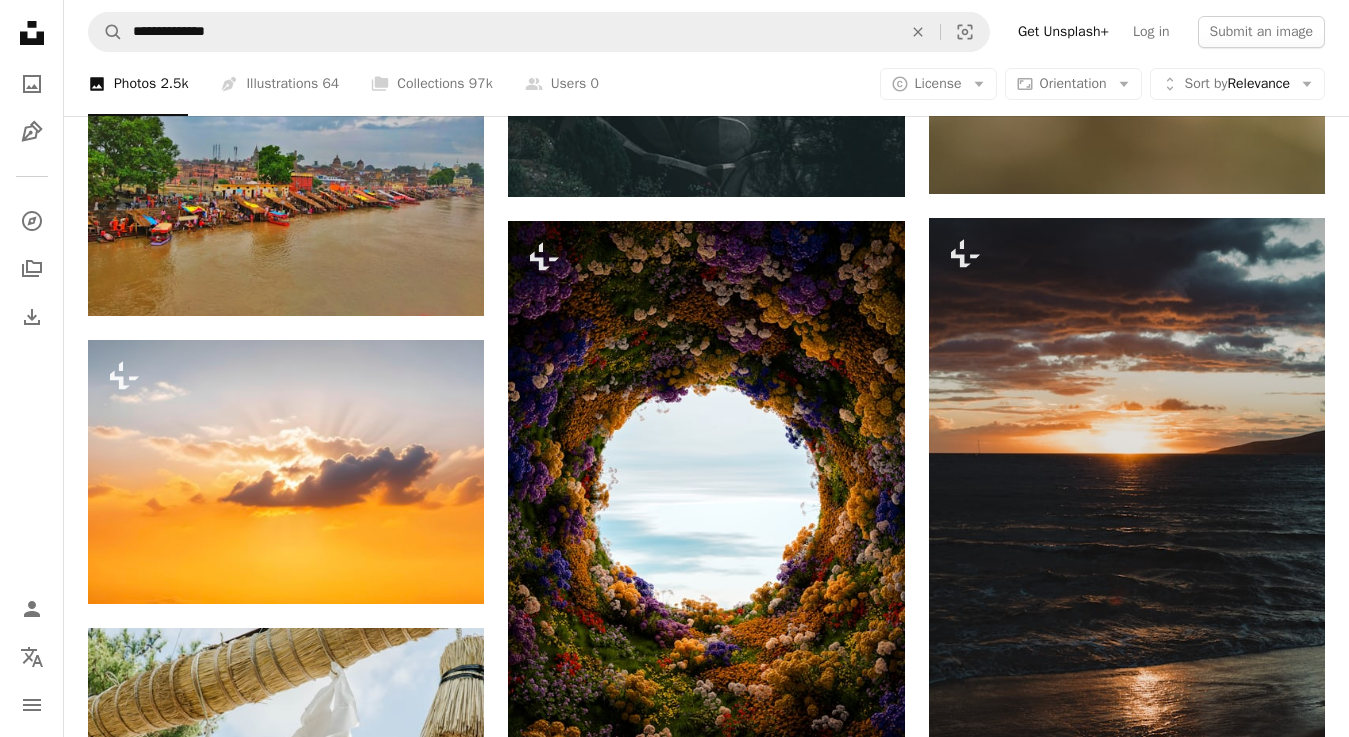 scroll, scrollTop: 14815, scrollLeft: 0, axis: vertical 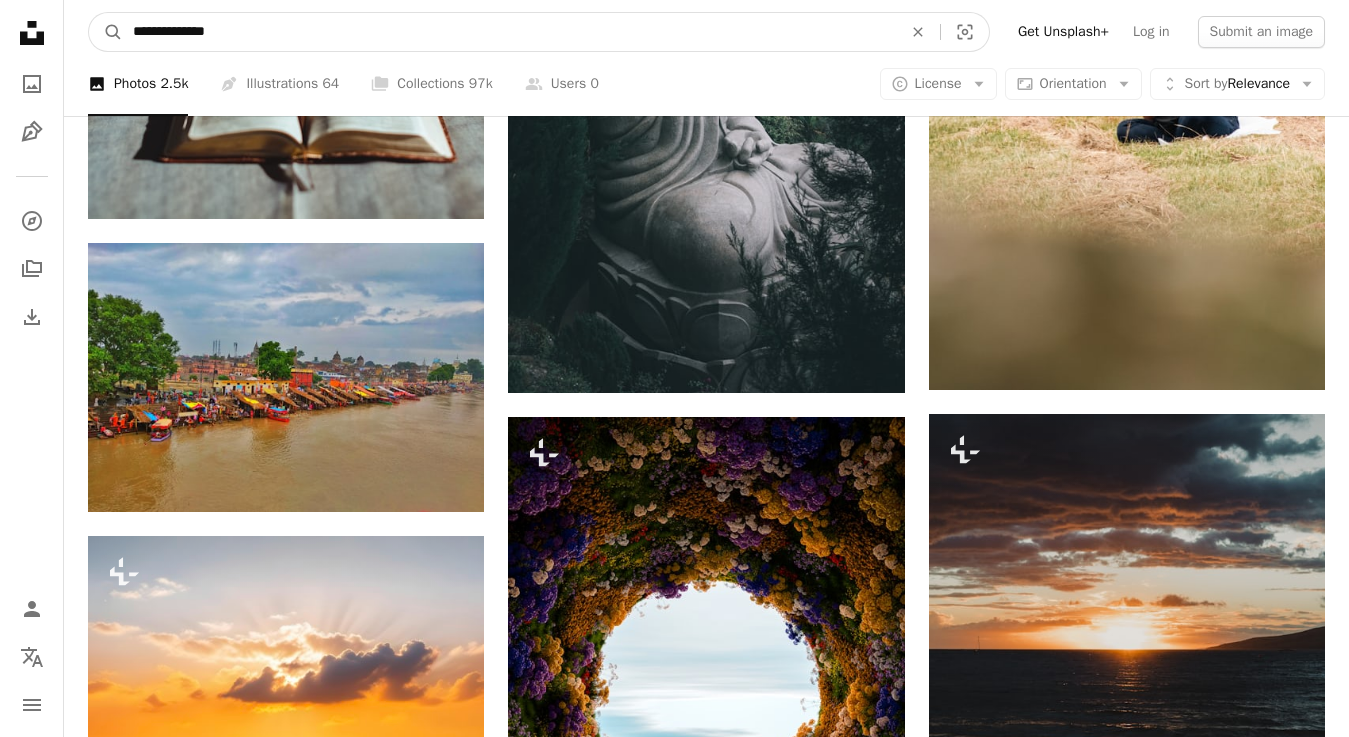 click on "**********" at bounding box center [509, 32] 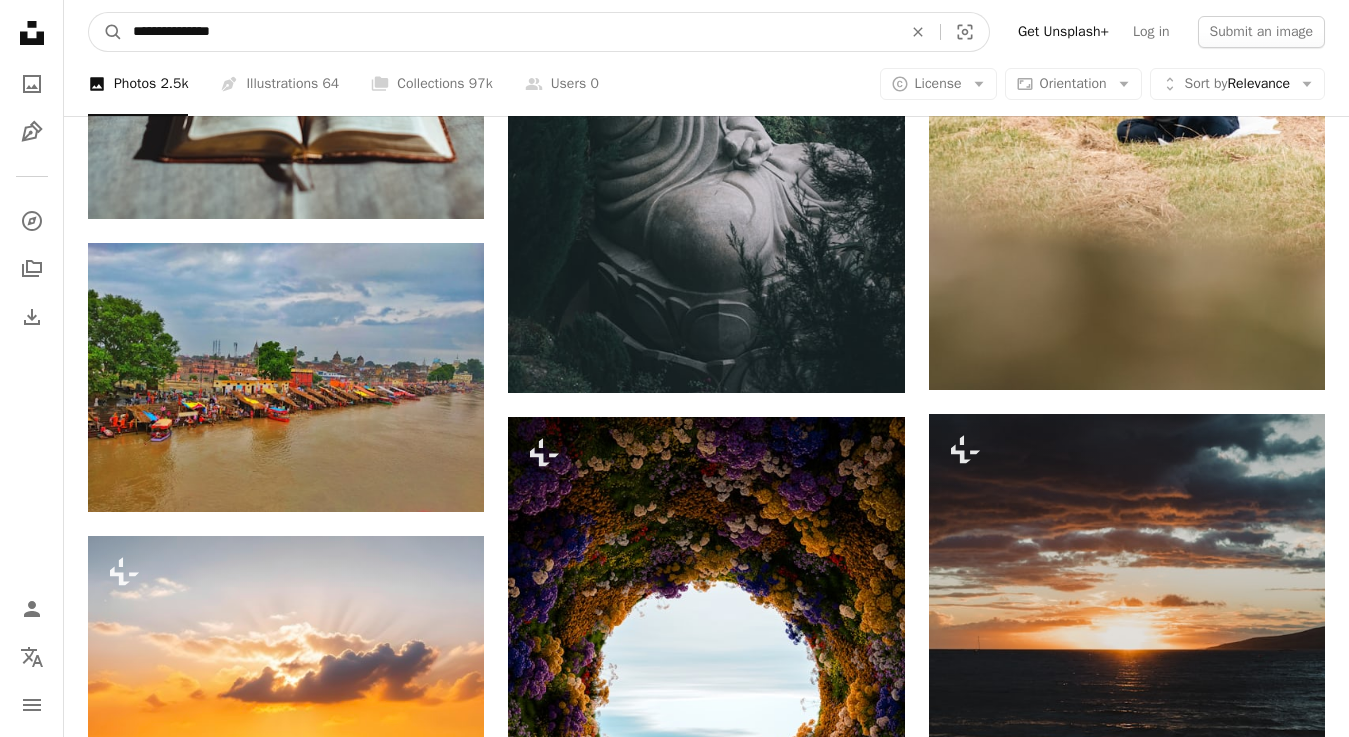 click on "A magnifying glass" at bounding box center [106, 32] 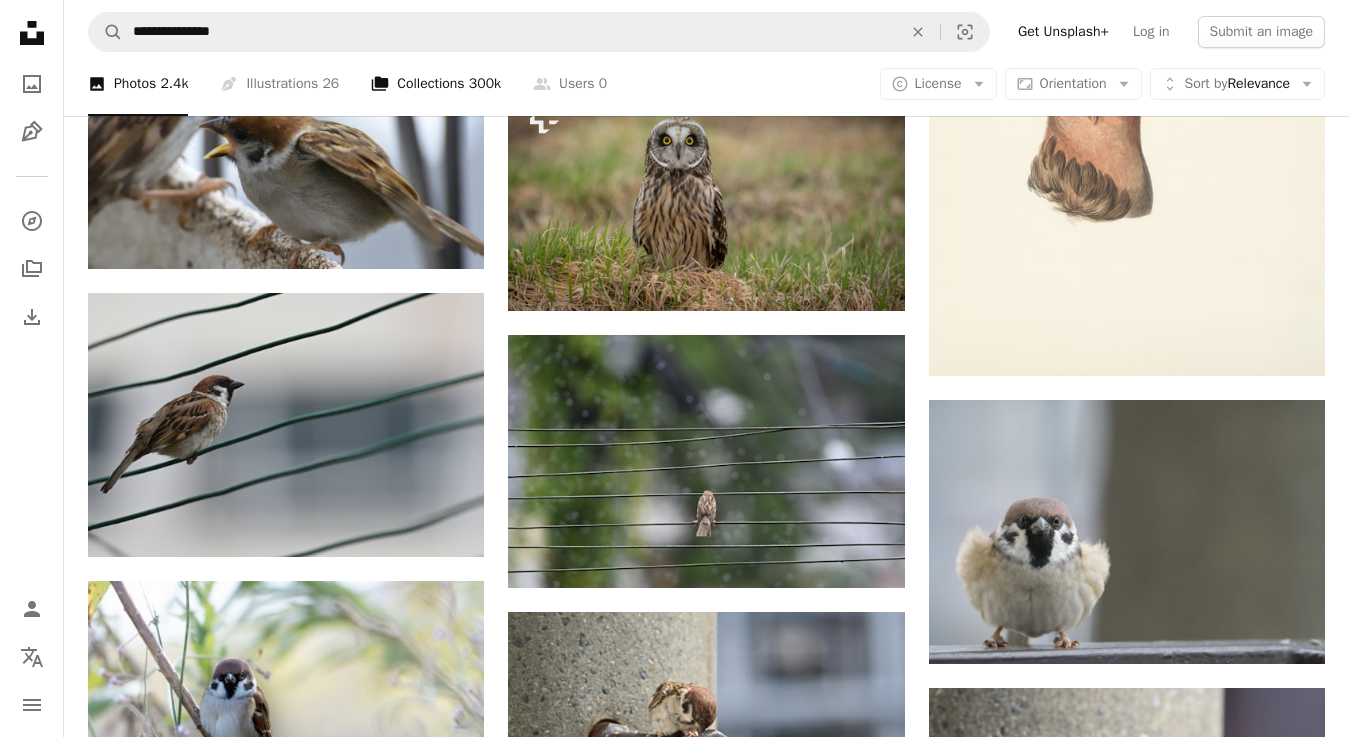 scroll, scrollTop: 992, scrollLeft: 0, axis: vertical 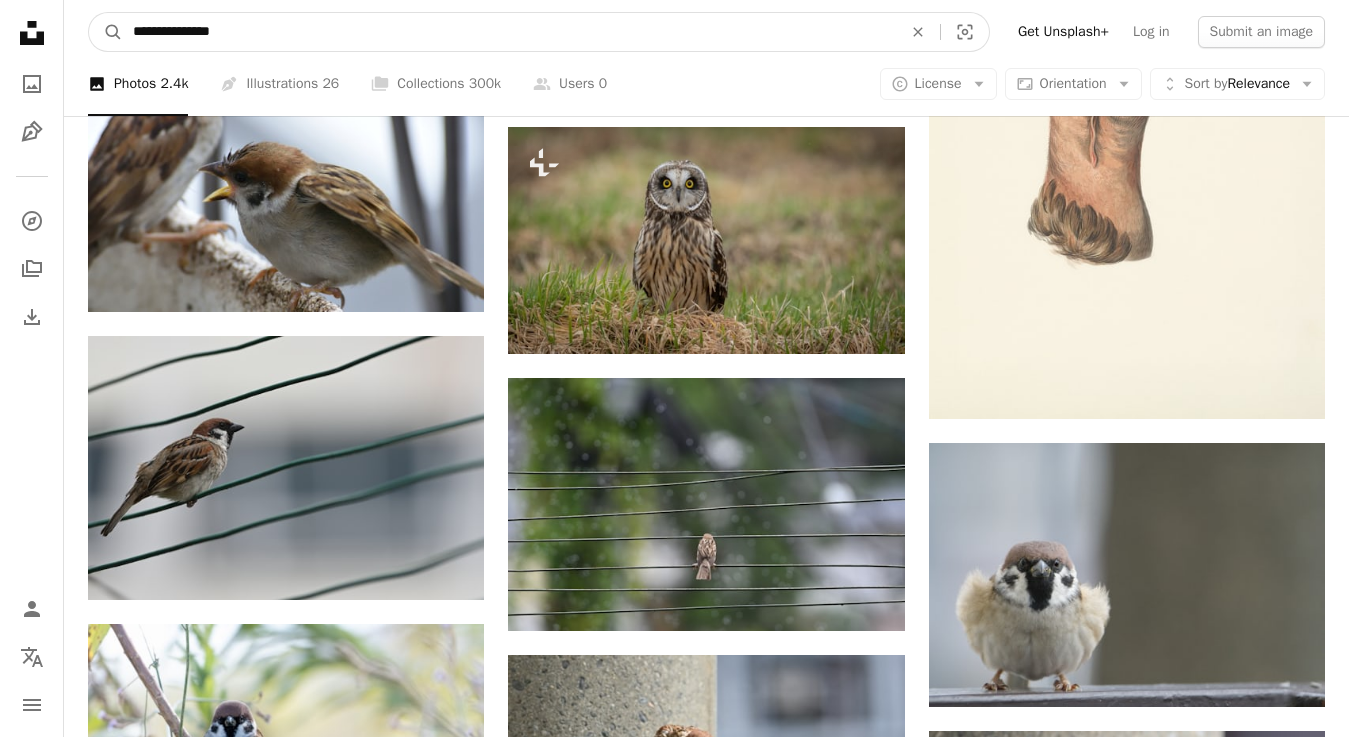click on "**********" at bounding box center (509, 32) 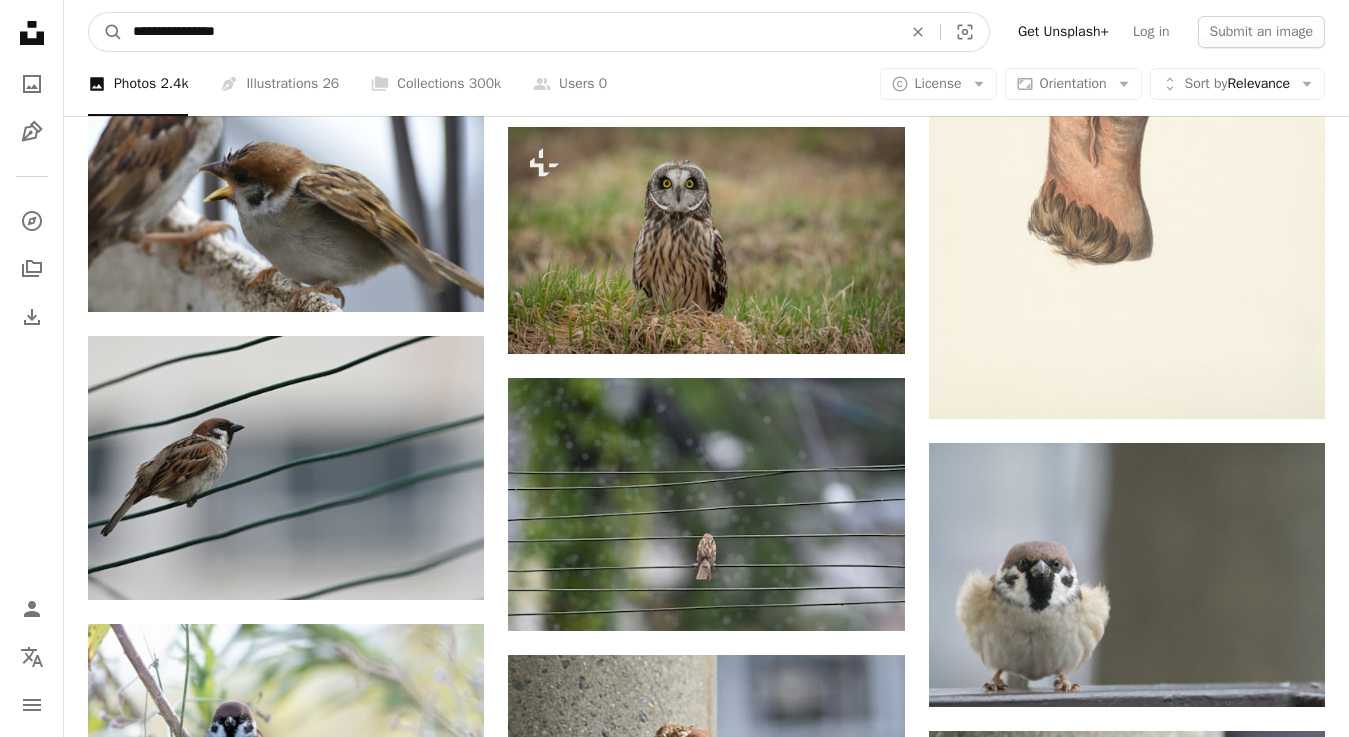 click on "A magnifying glass" at bounding box center [106, 32] 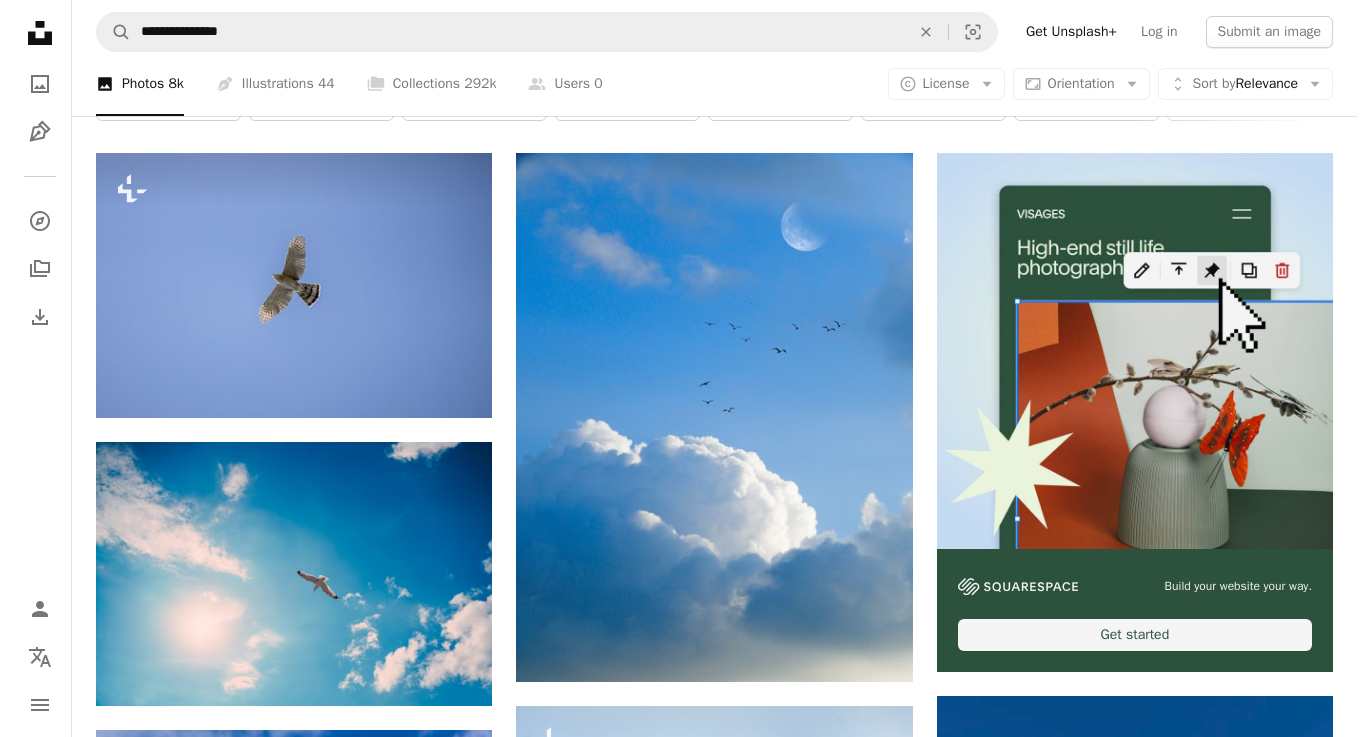 scroll, scrollTop: 68, scrollLeft: 0, axis: vertical 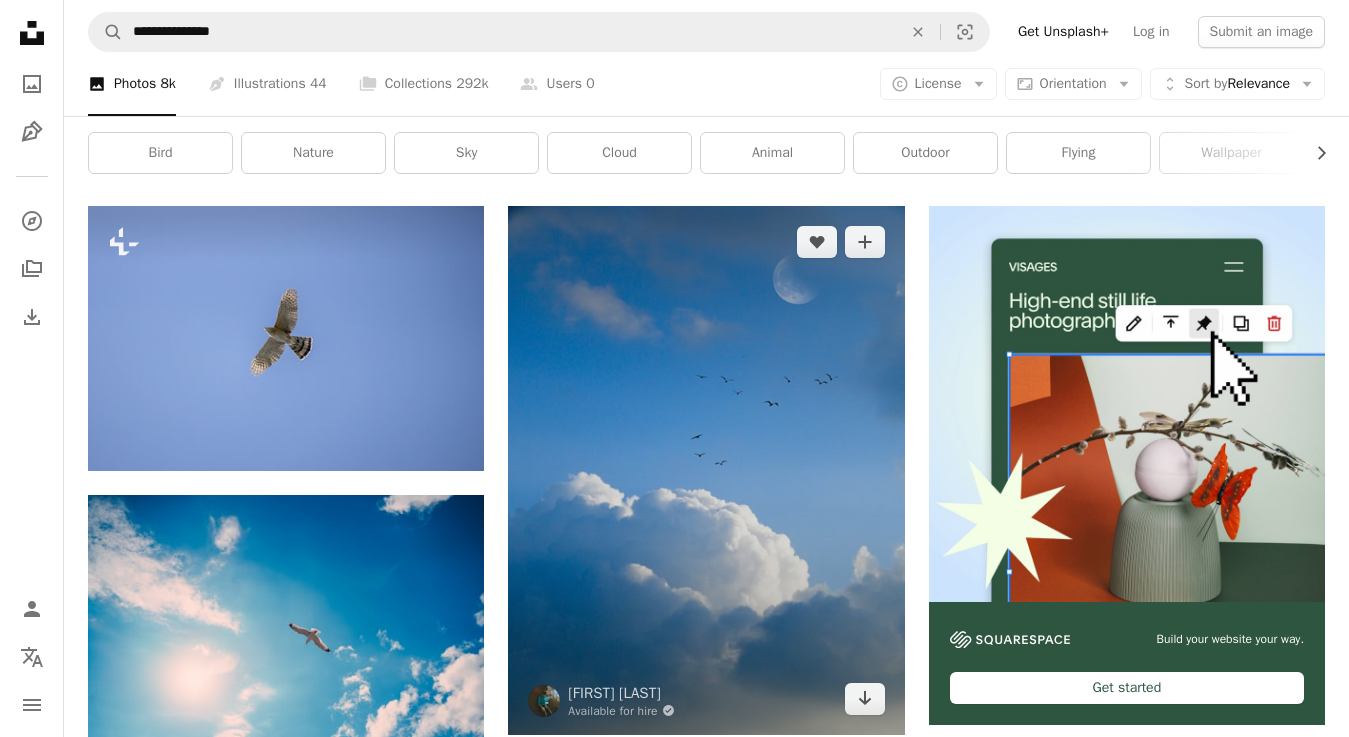 click at bounding box center [706, 470] 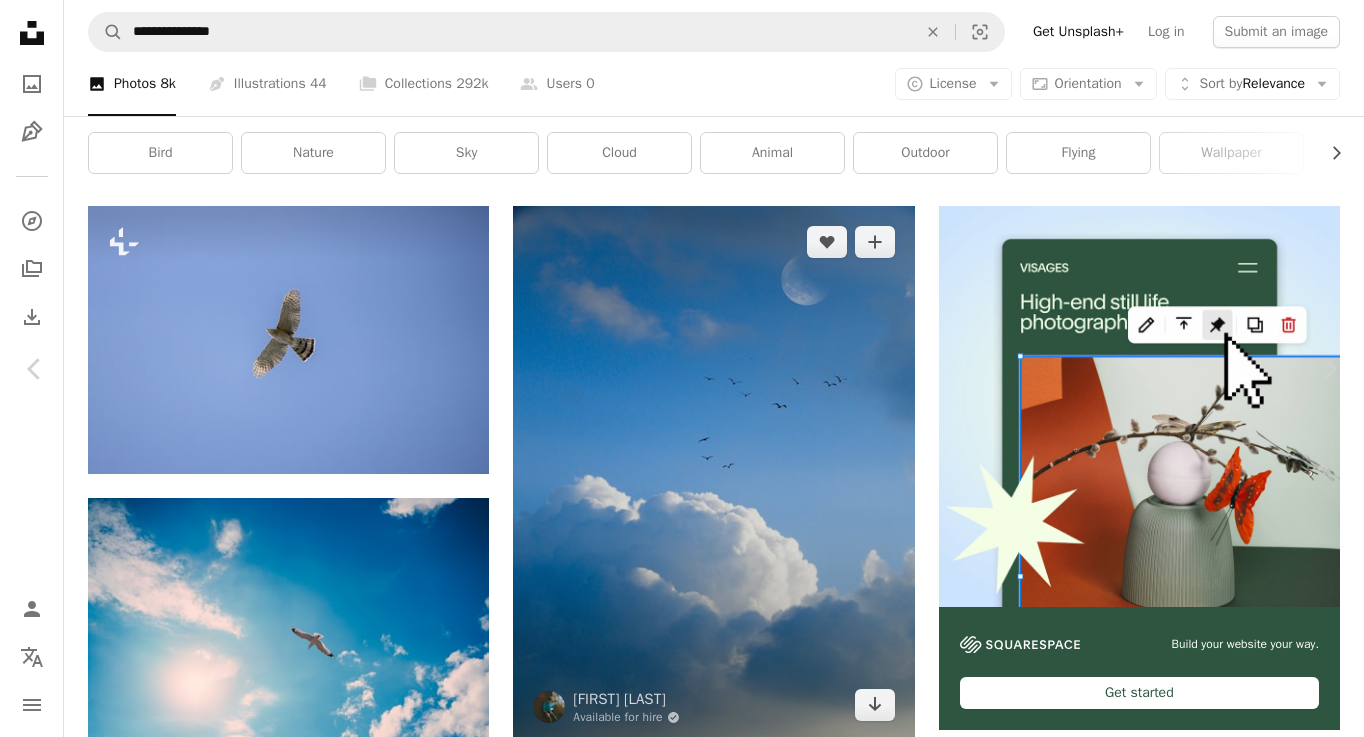 click at bounding box center (674, 5133) 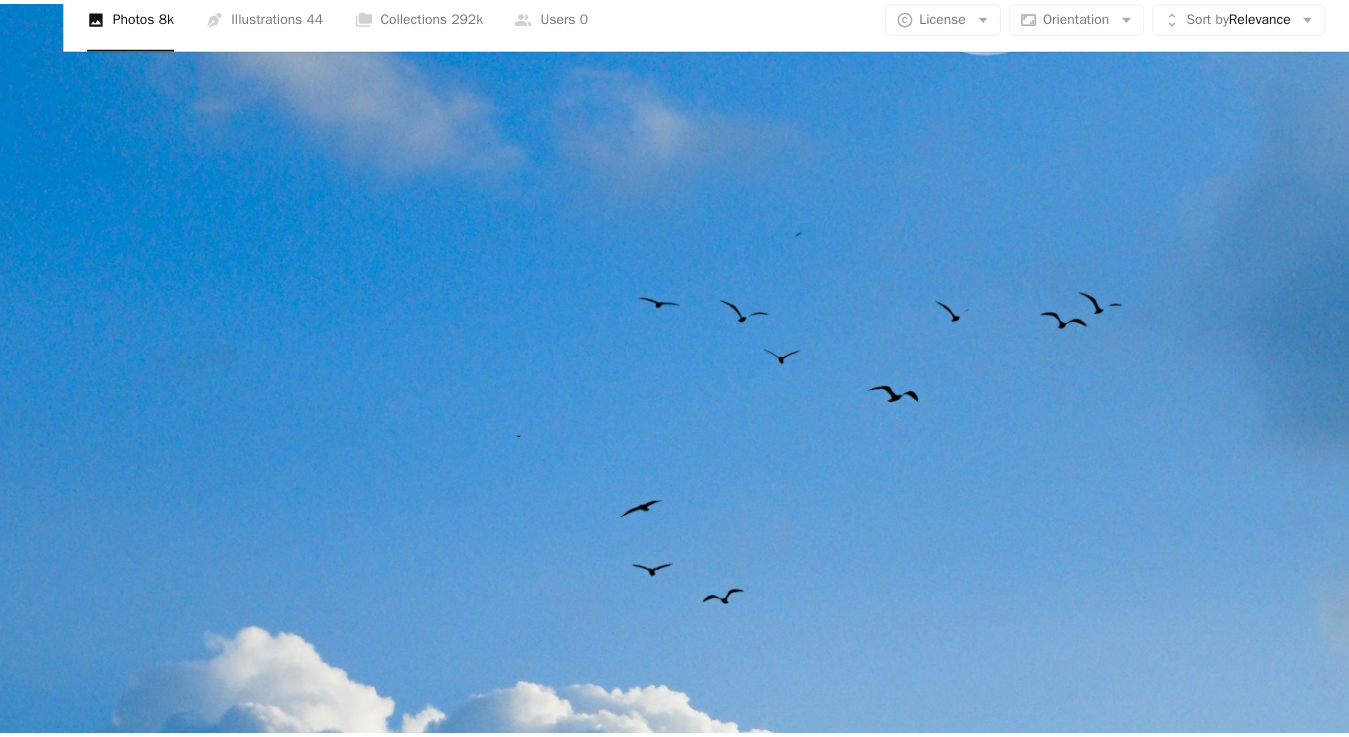 scroll, scrollTop: 111, scrollLeft: 0, axis: vertical 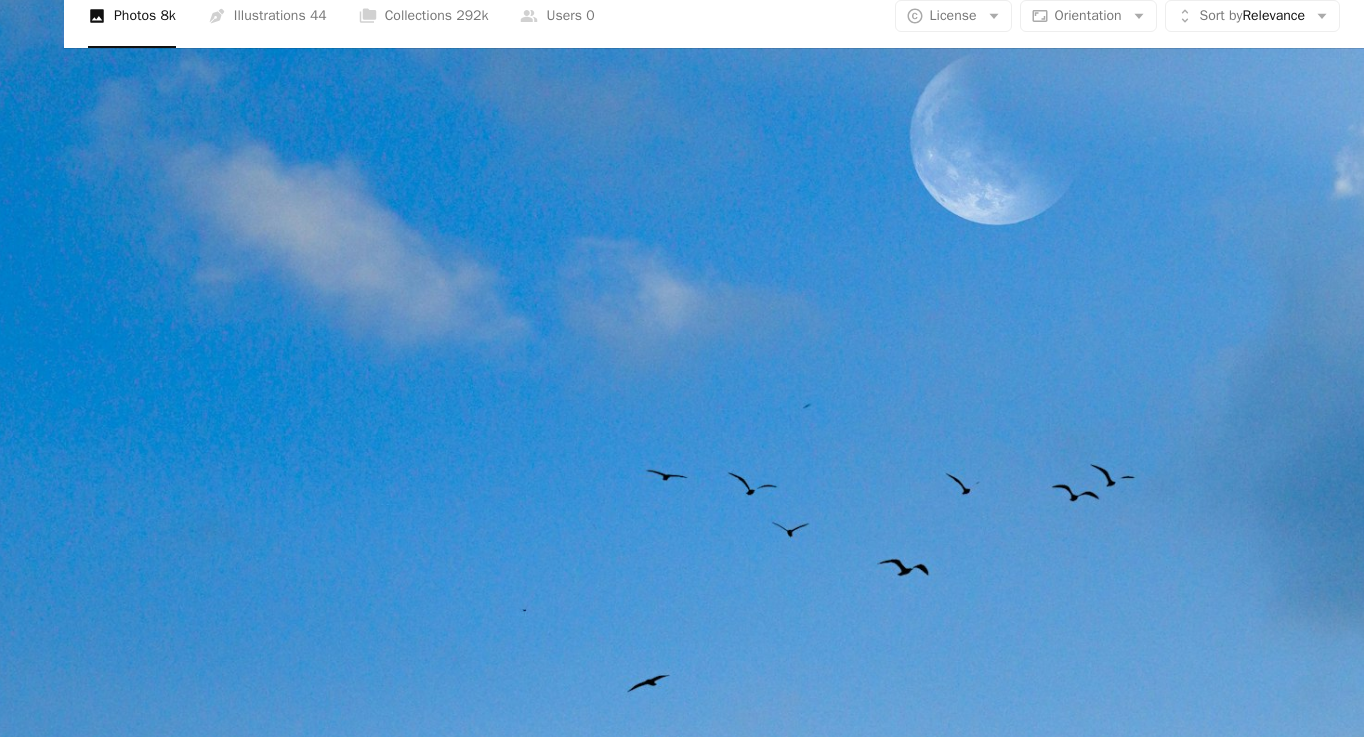 click at bounding box center (682, 798) 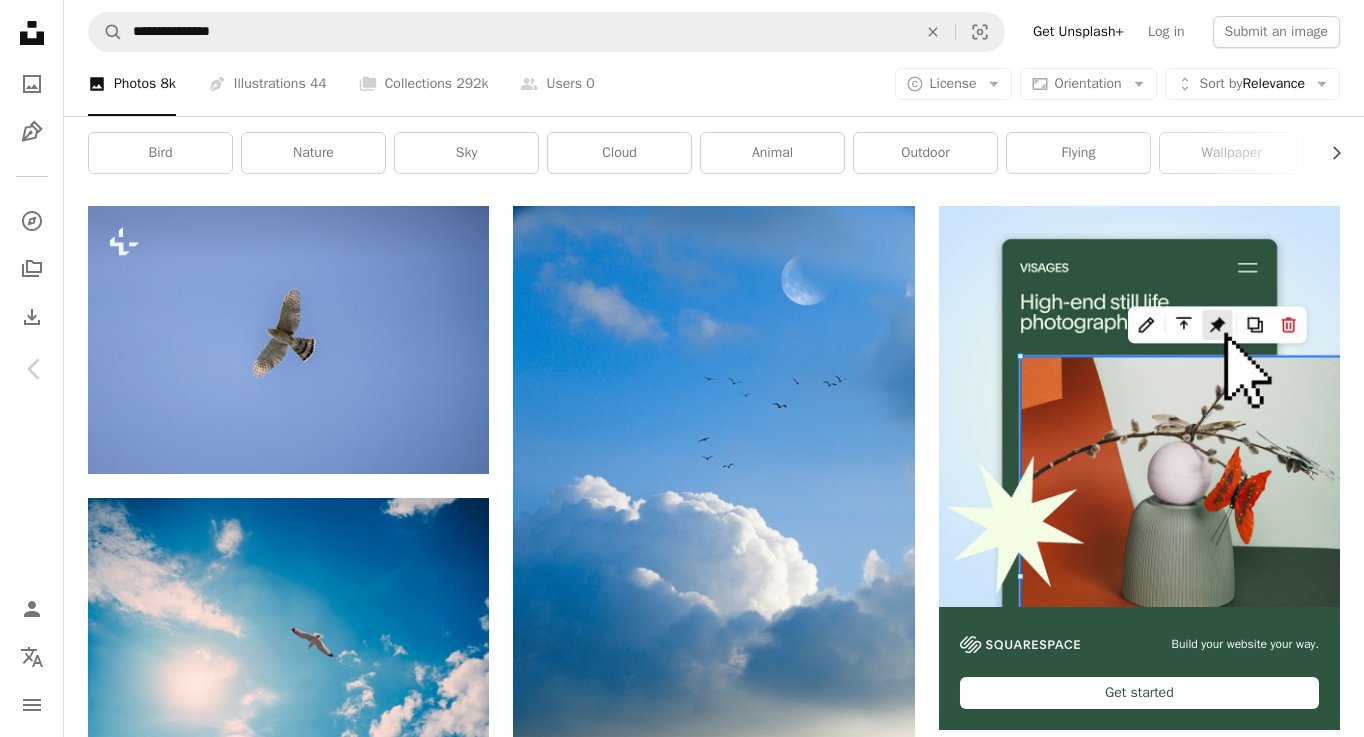 click on "An X shape" at bounding box center (20, 20) 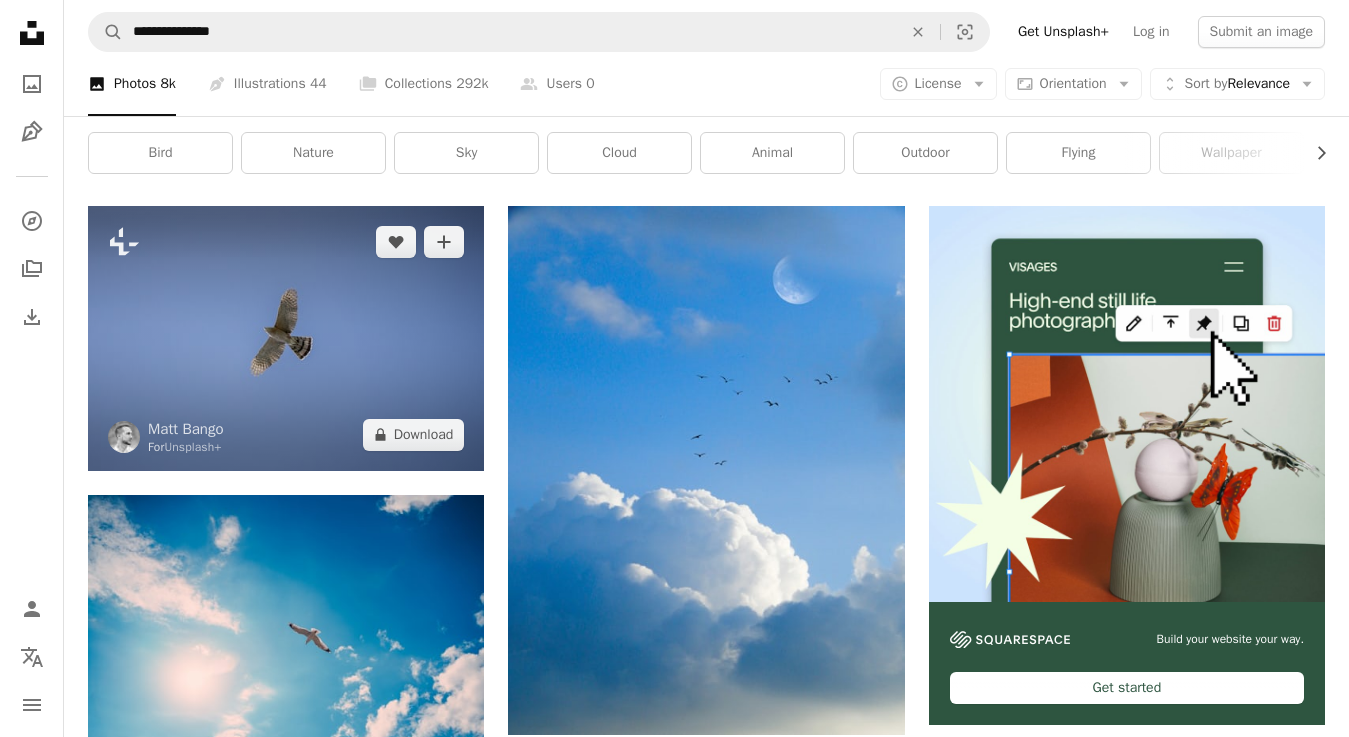 click at bounding box center (286, 338) 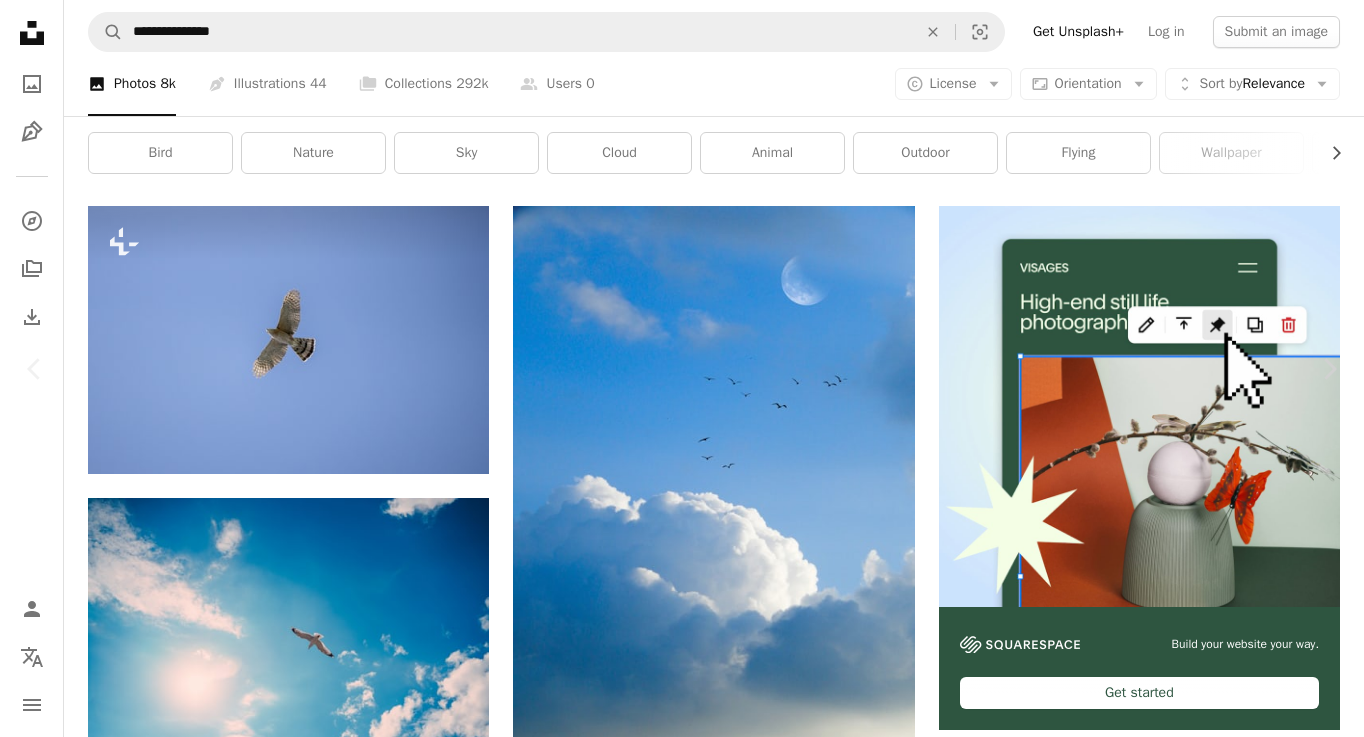 click on "An X shape" at bounding box center [20, 20] 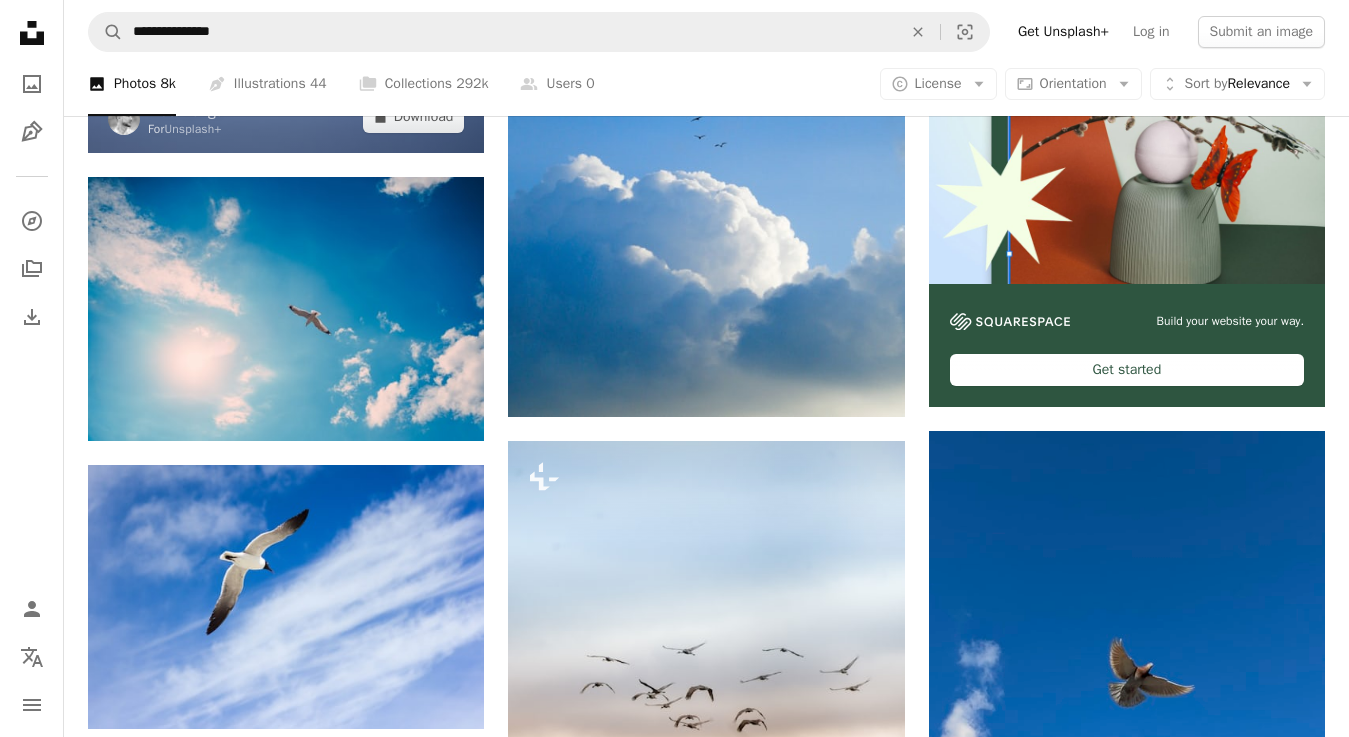 scroll, scrollTop: 482, scrollLeft: 0, axis: vertical 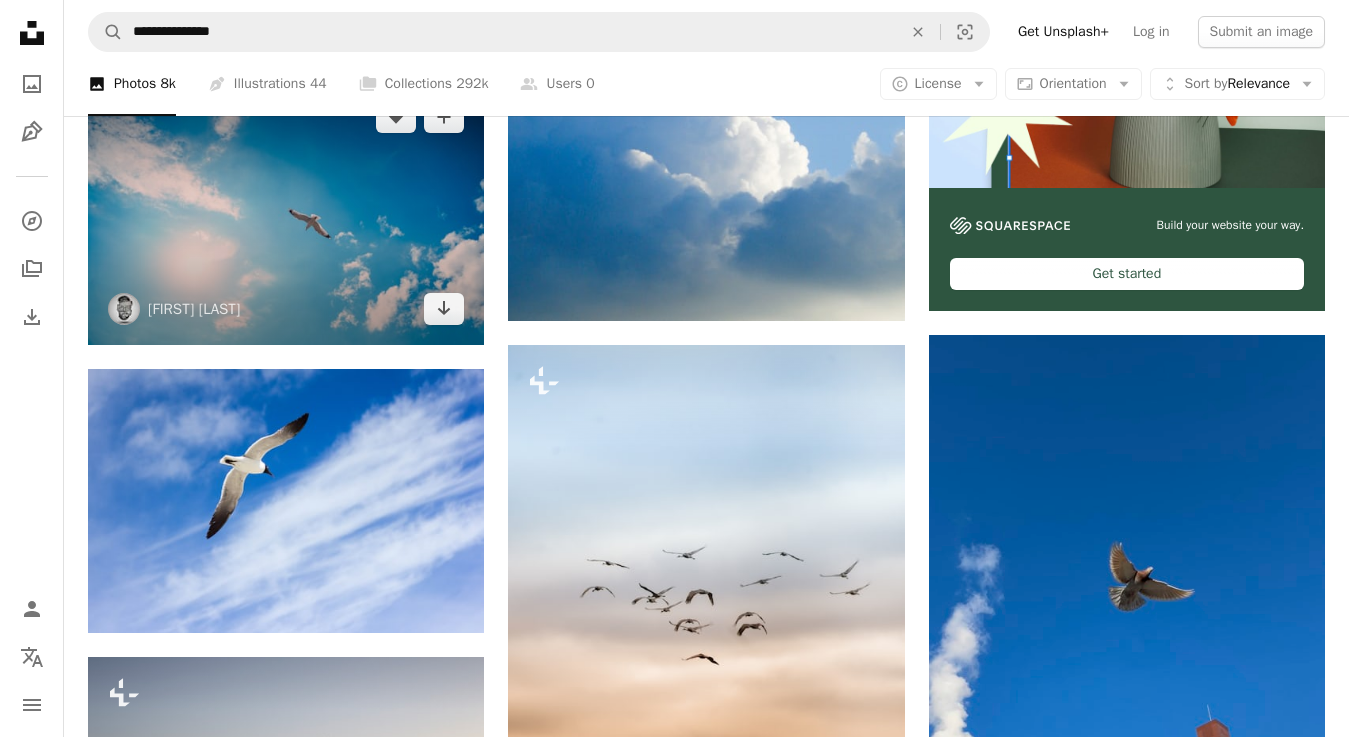 click at bounding box center [286, 213] 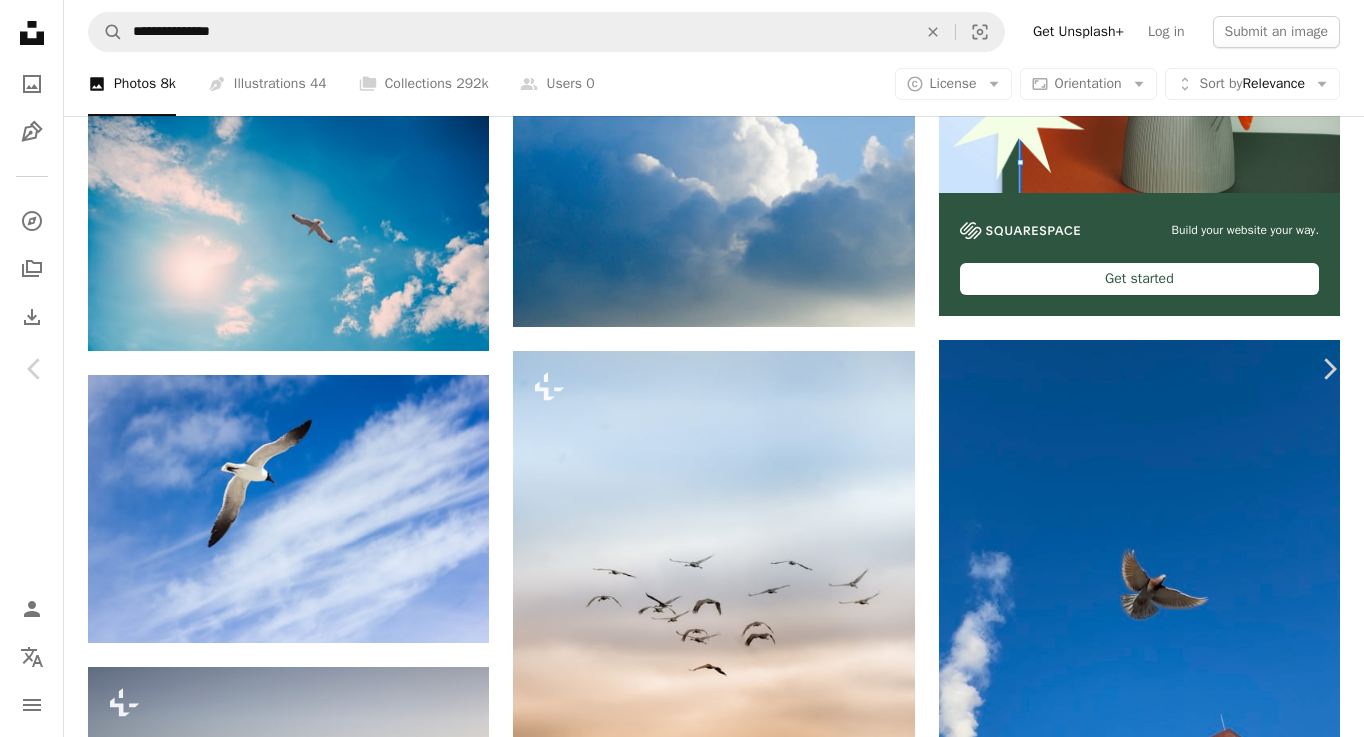 click on "An X shape" at bounding box center [20, 20] 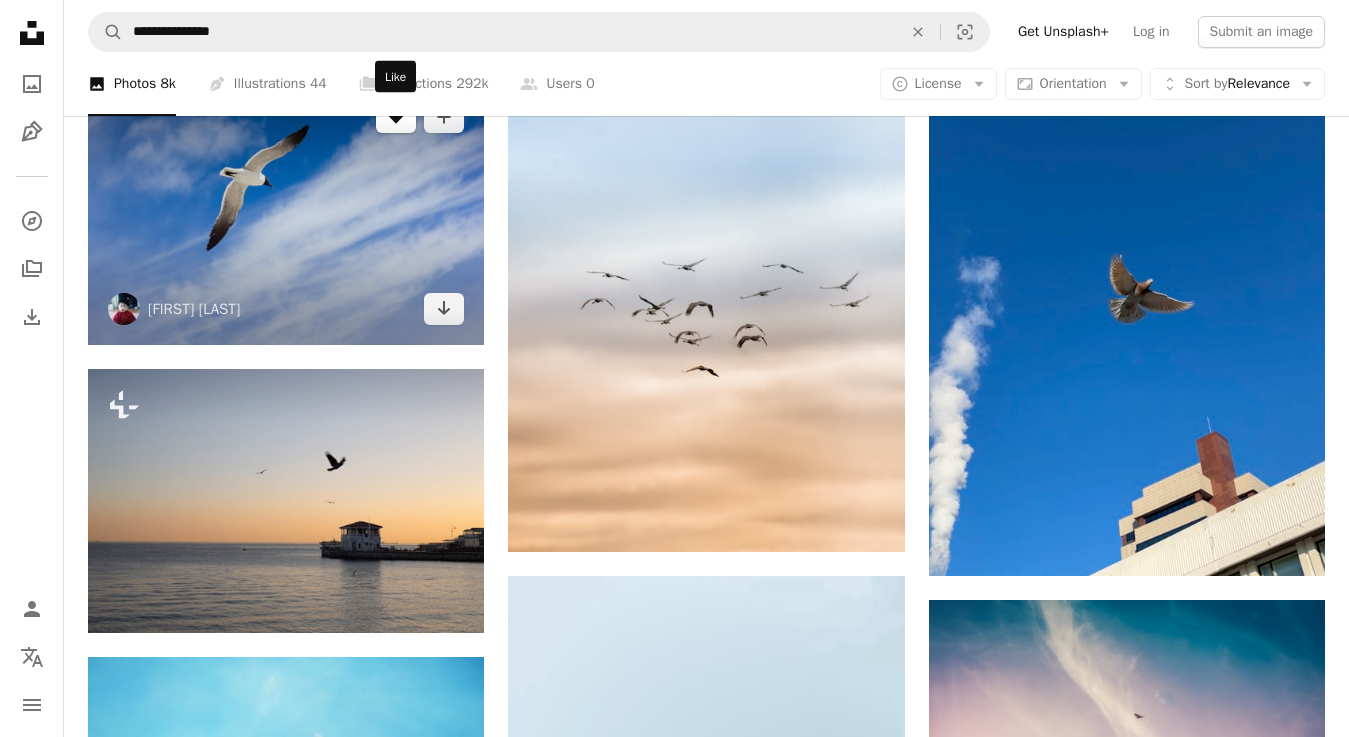 scroll, scrollTop: 866, scrollLeft: 0, axis: vertical 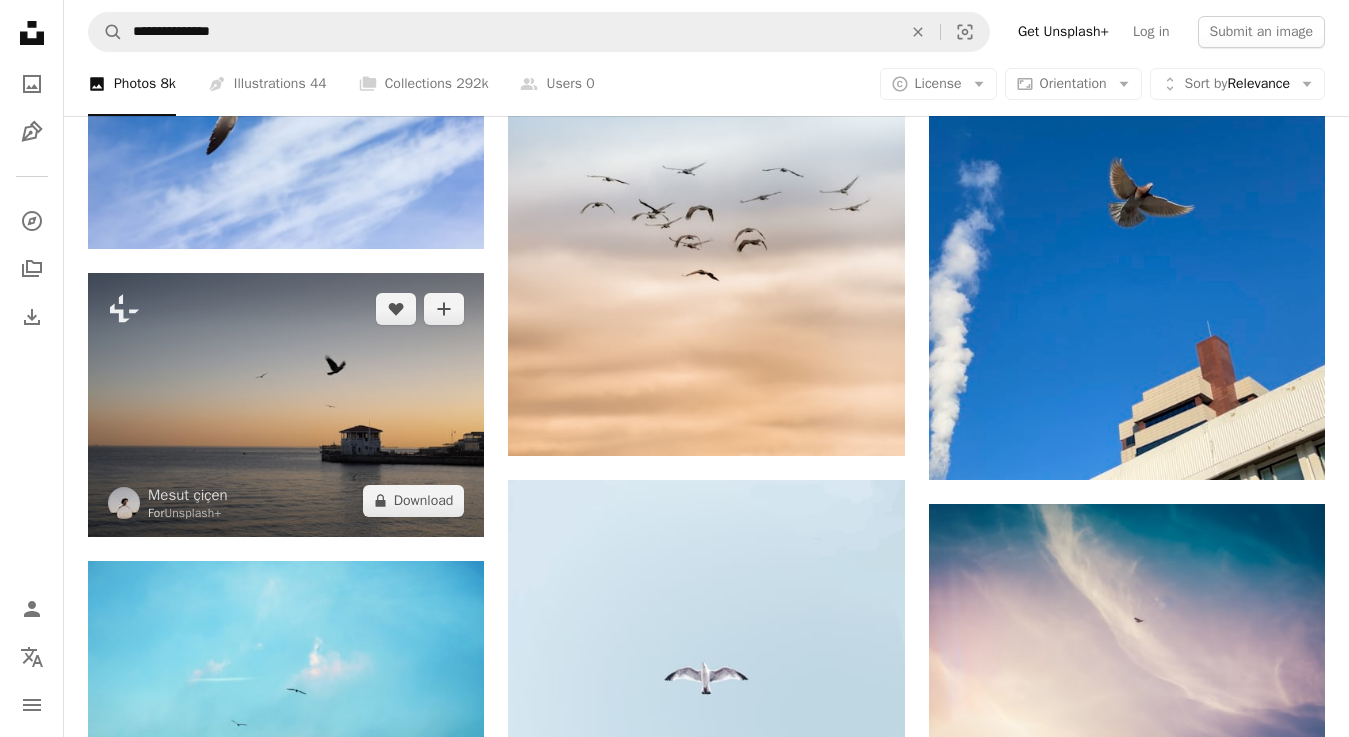 click at bounding box center [286, 405] 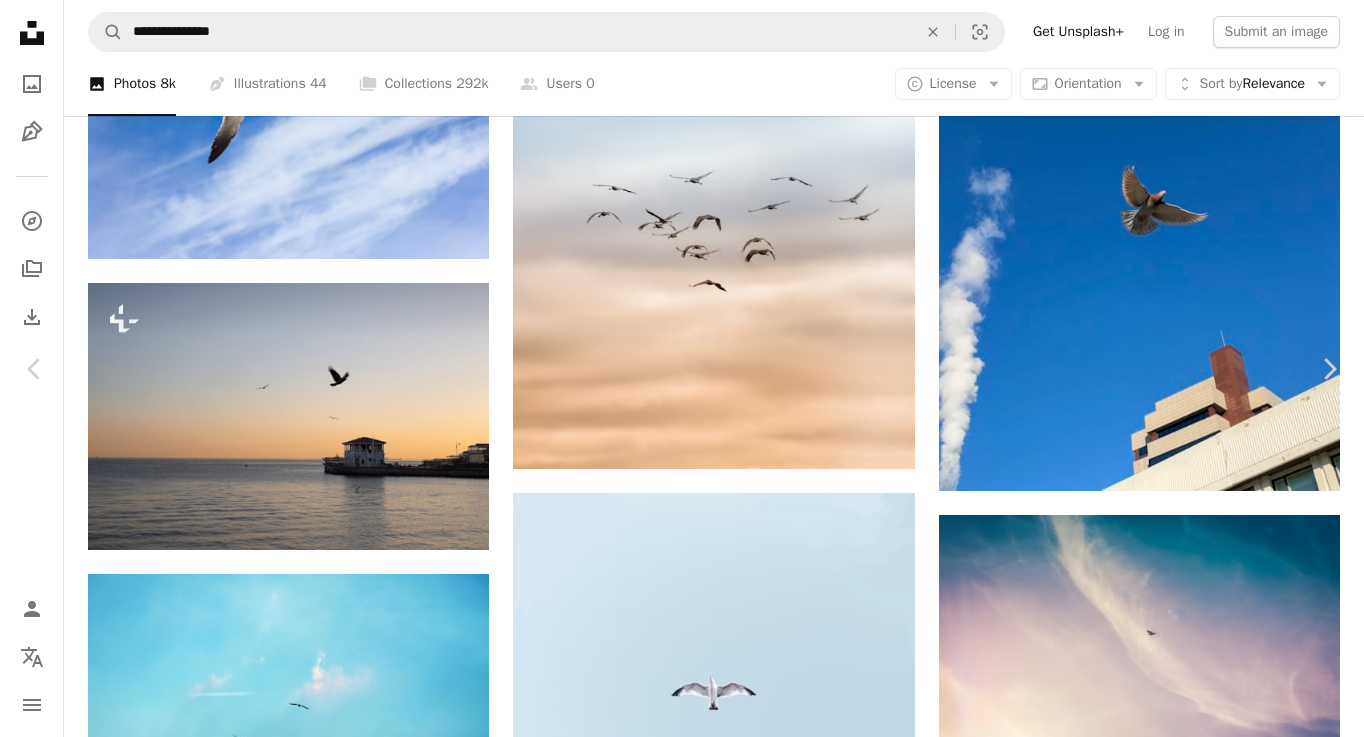 click on "An X shape" at bounding box center (20, 20) 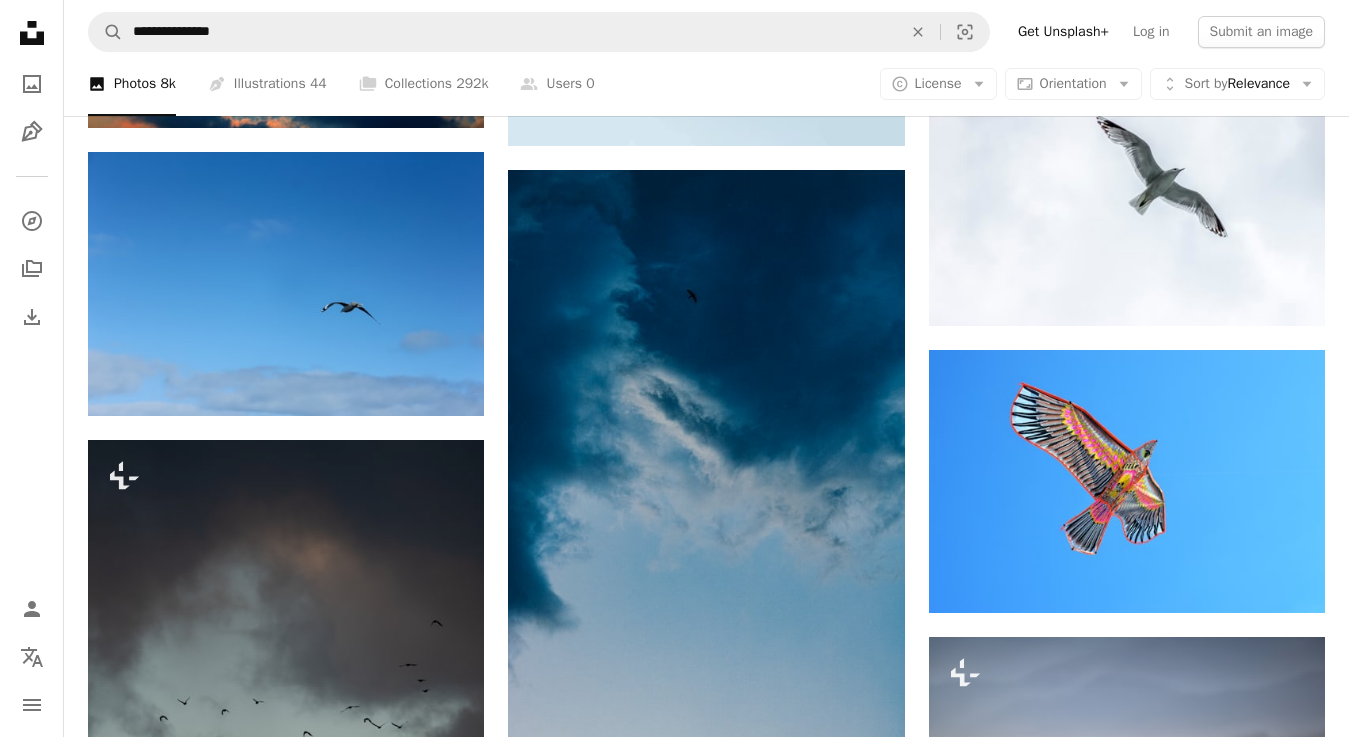 scroll, scrollTop: 1573, scrollLeft: 0, axis: vertical 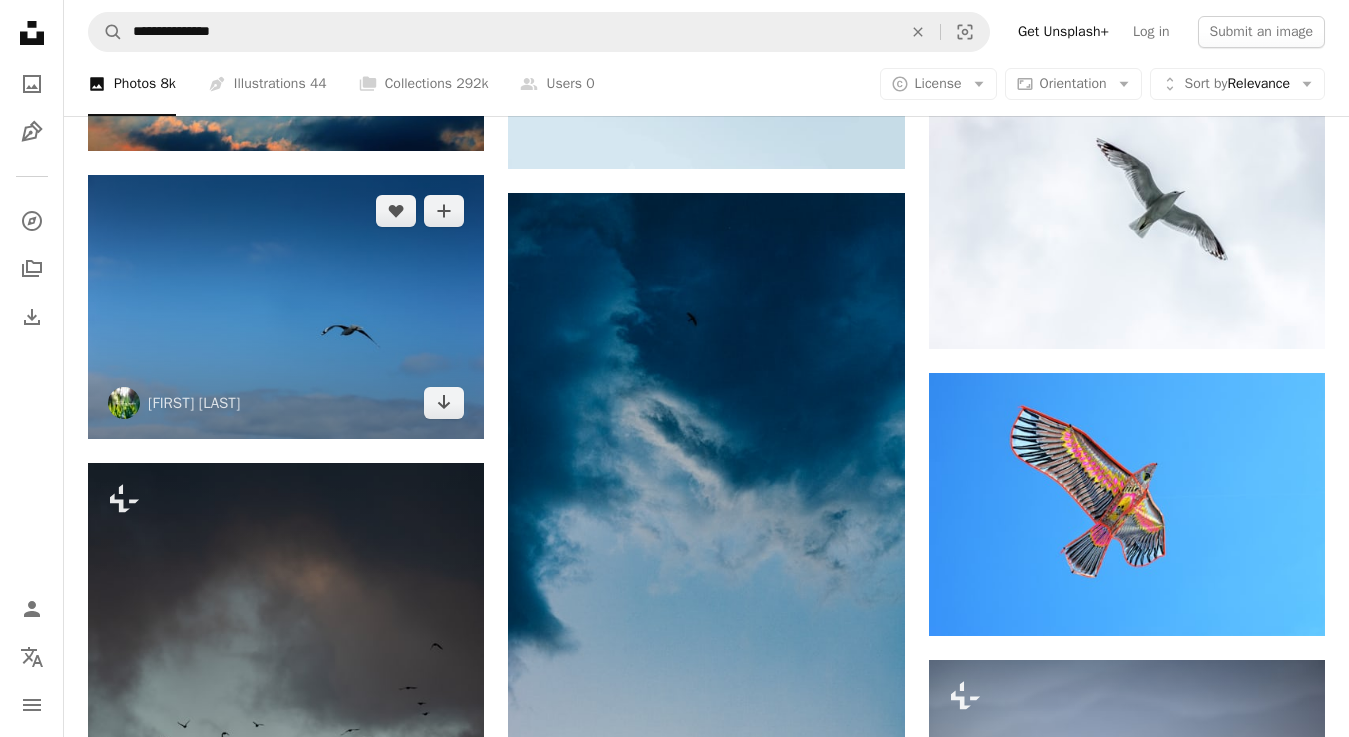 click at bounding box center [286, 307] 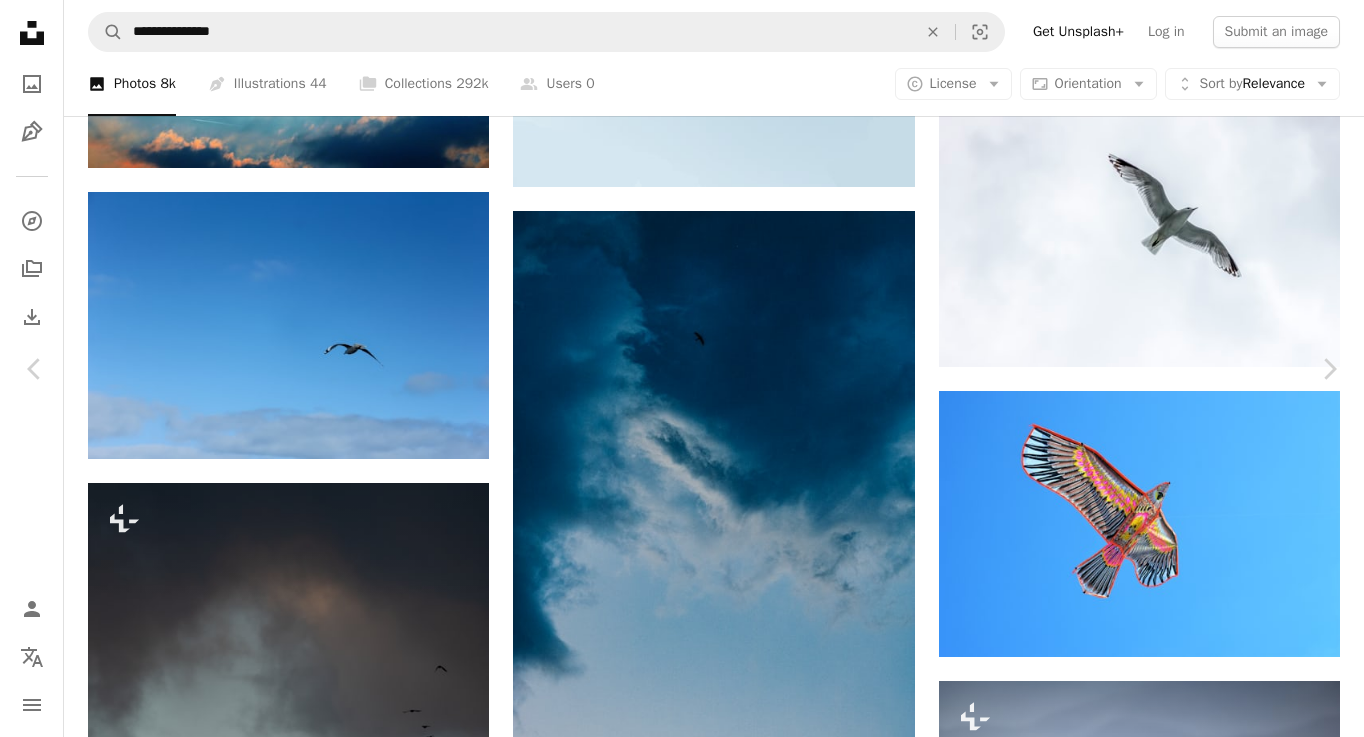 click on "Download free" at bounding box center [1165, 5558] 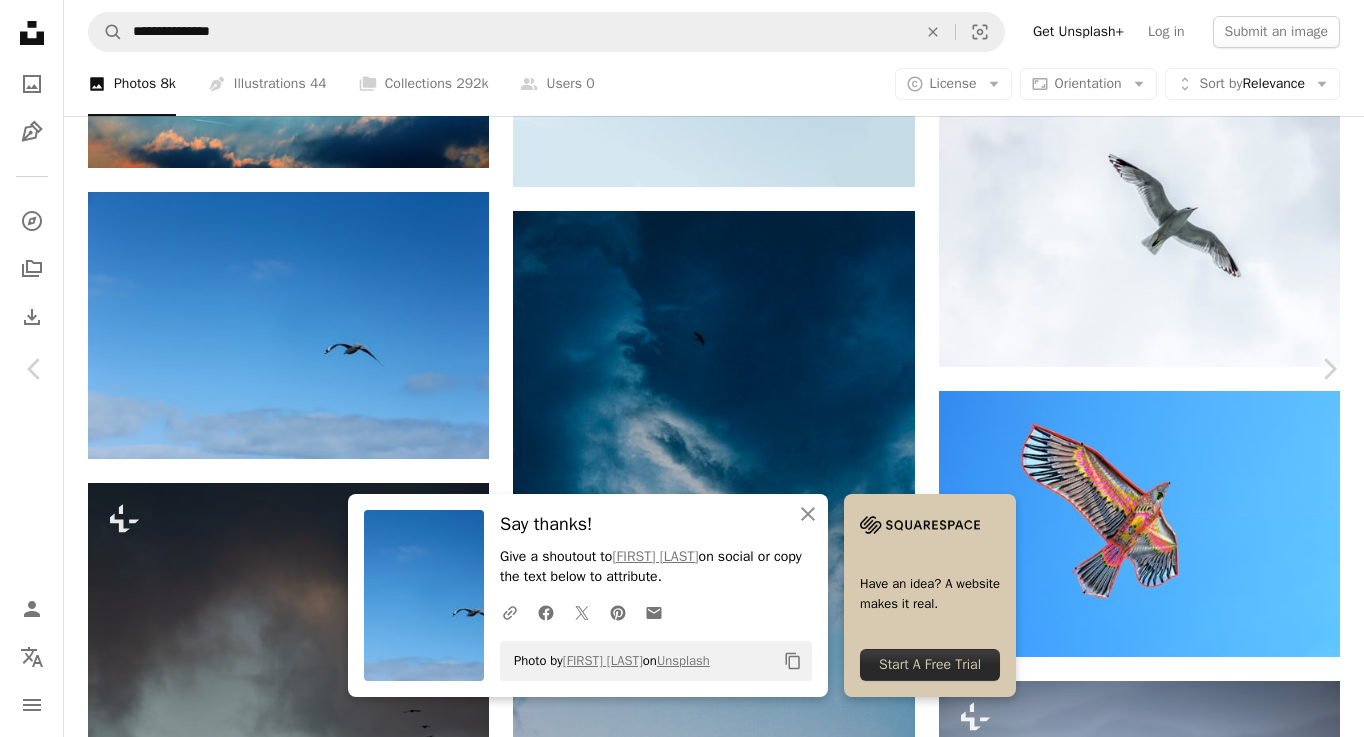 click on "An X shape" at bounding box center [20, 20] 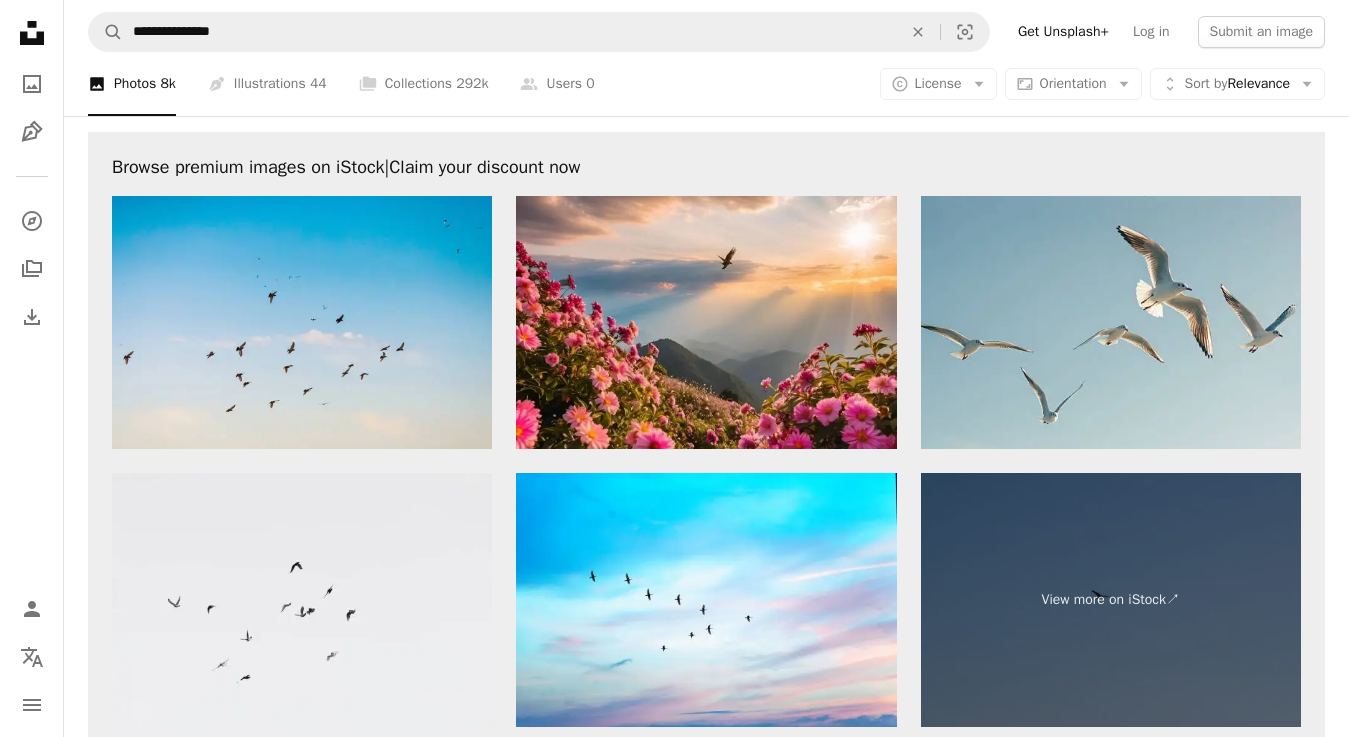 scroll, scrollTop: 5884, scrollLeft: 0, axis: vertical 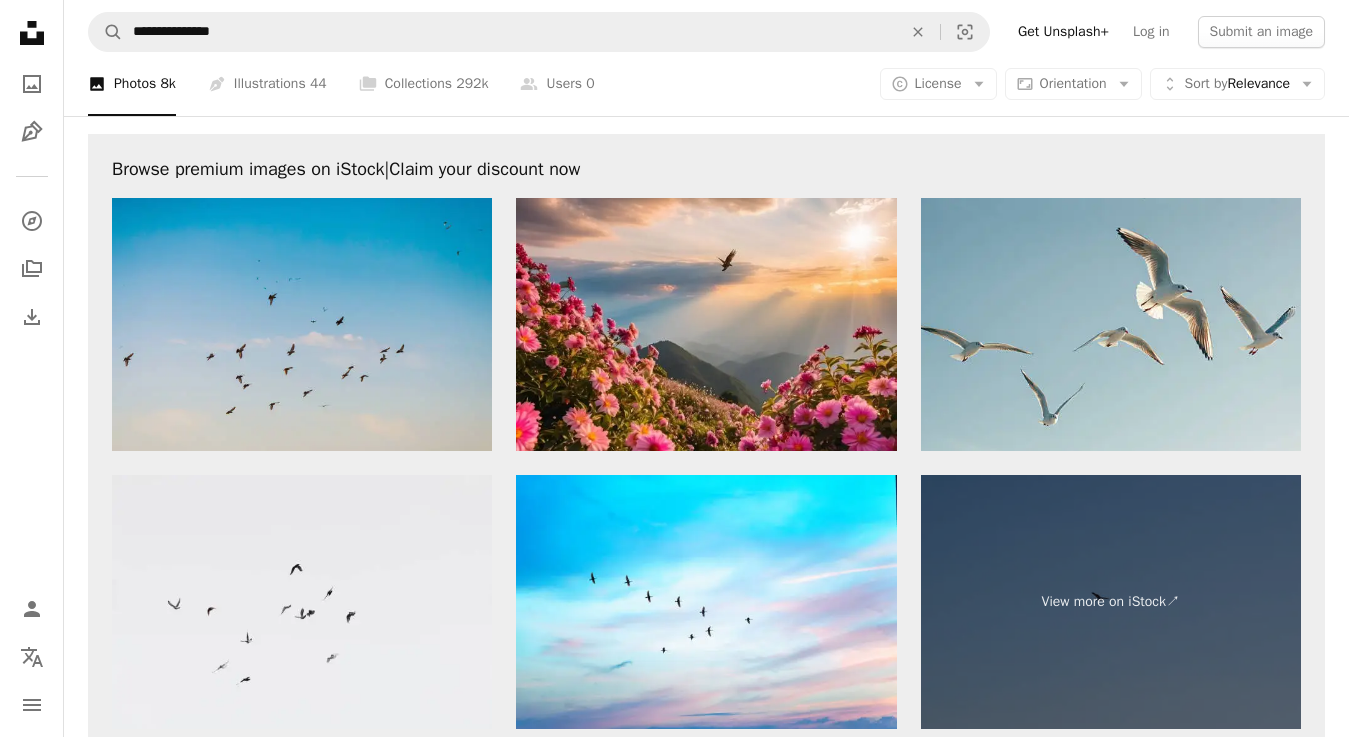 click at bounding box center (302, 325) 